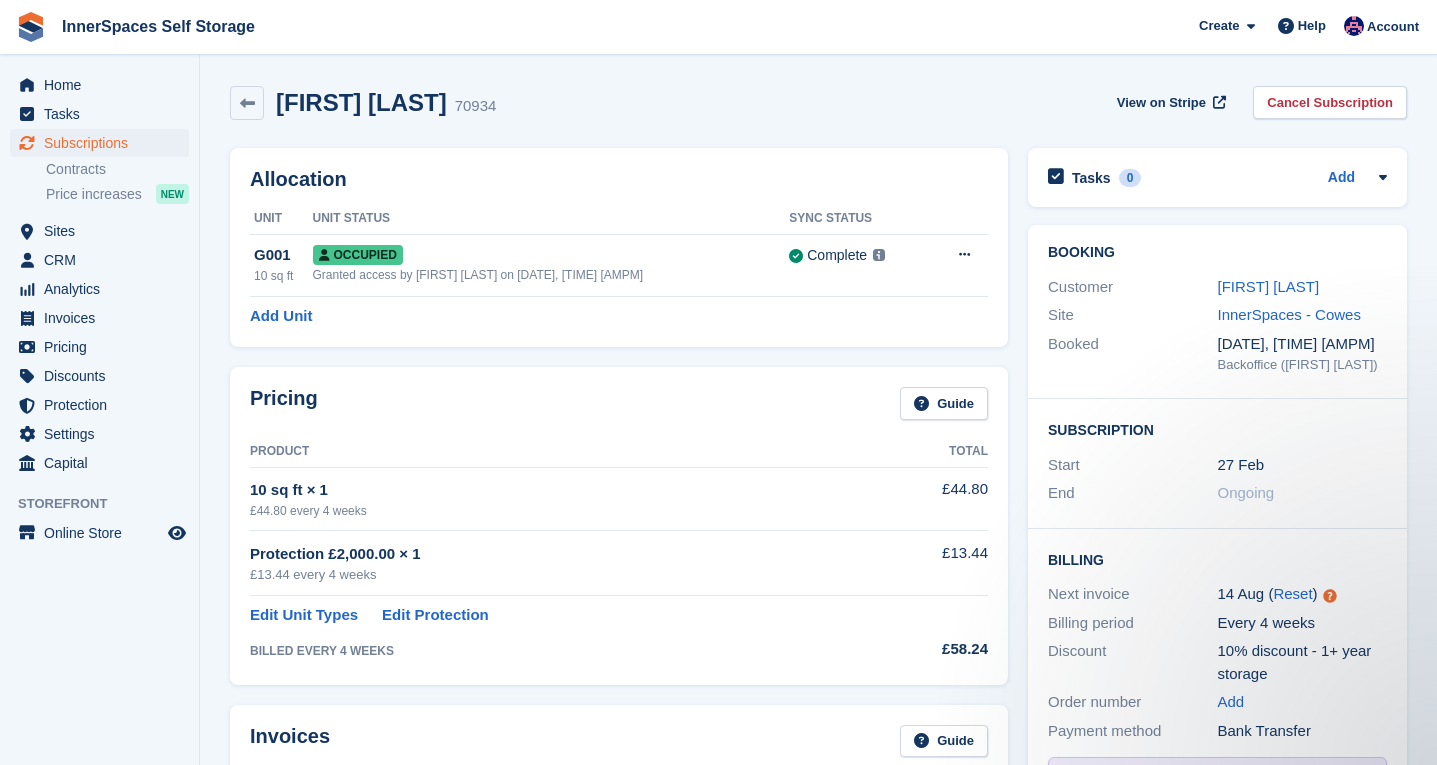 scroll, scrollTop: 881, scrollLeft: 0, axis: vertical 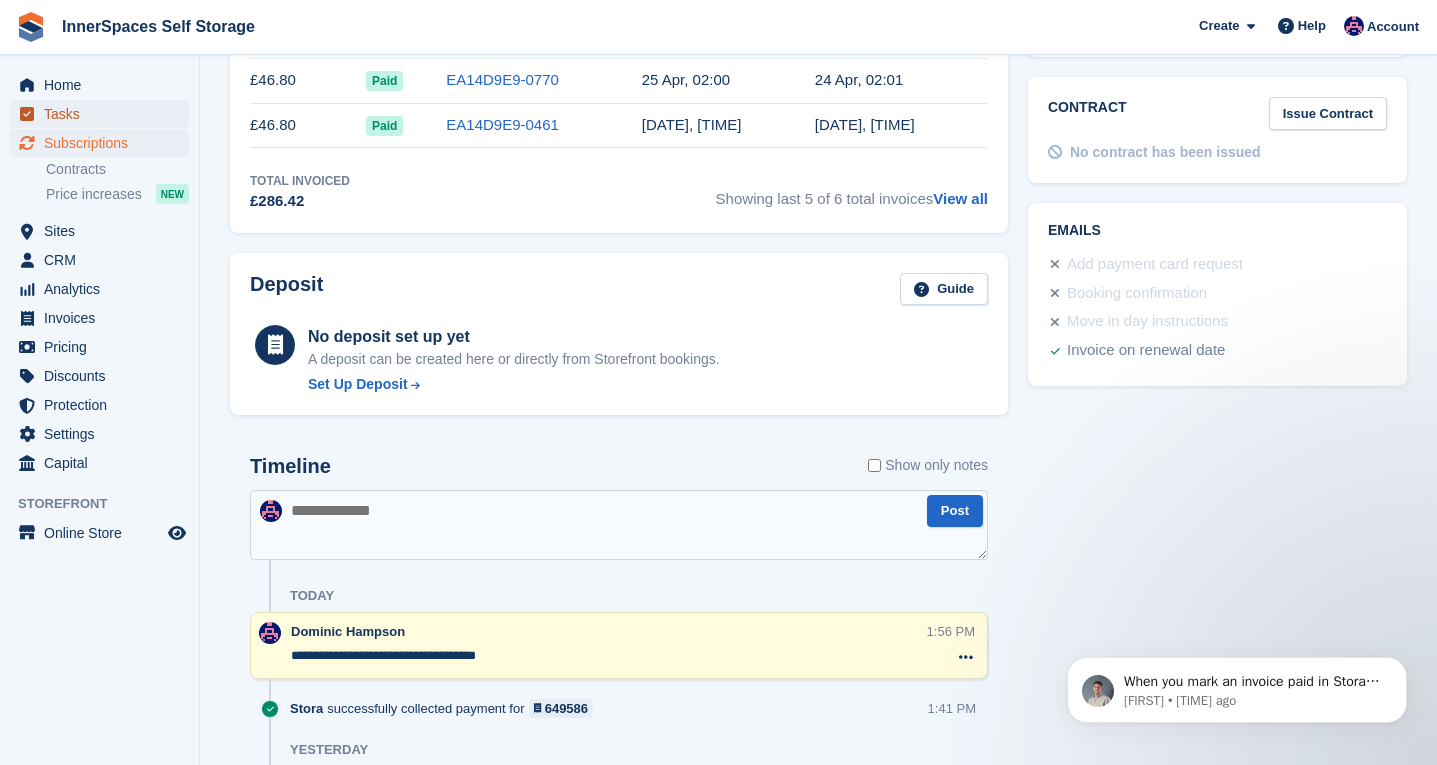 click on "Tasks" at bounding box center [104, 114] 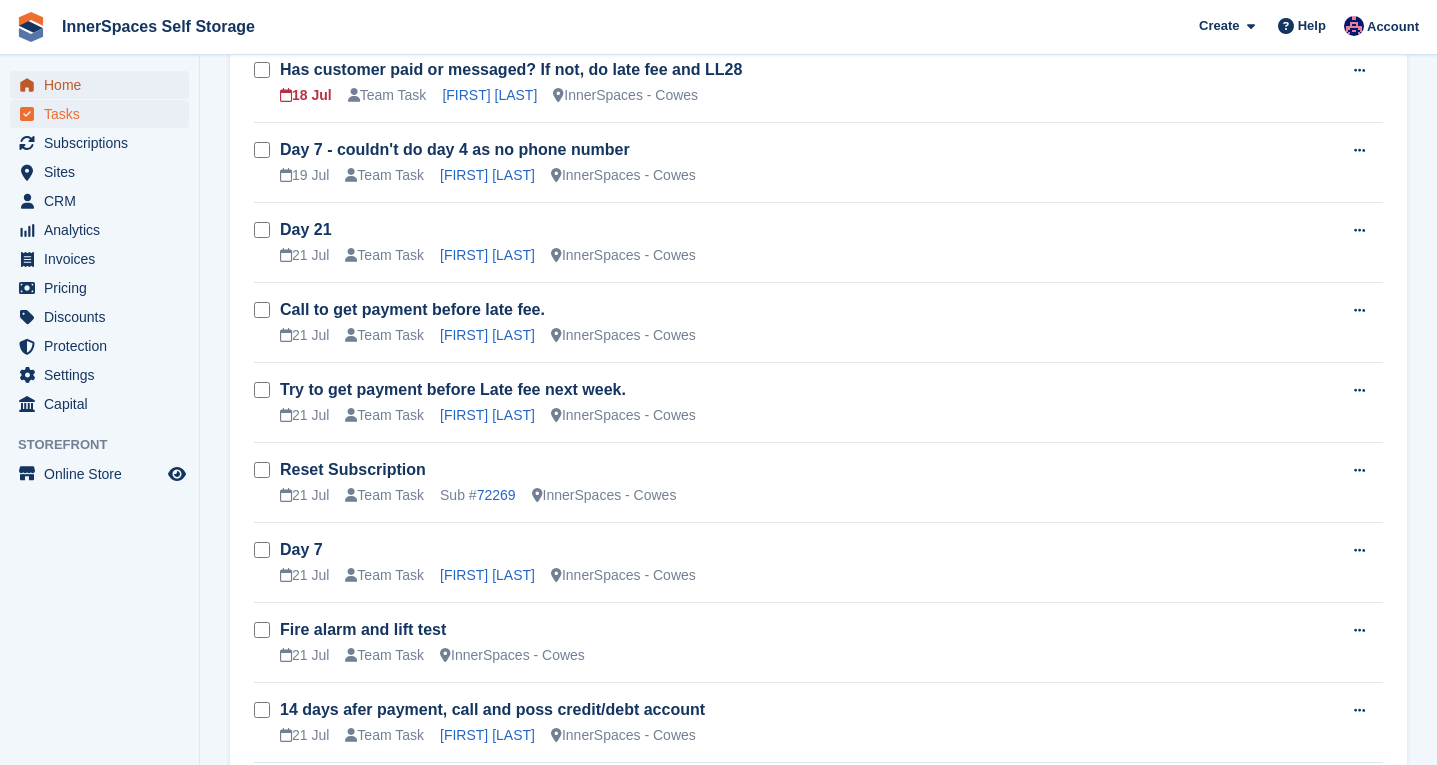 scroll, scrollTop: 0, scrollLeft: 0, axis: both 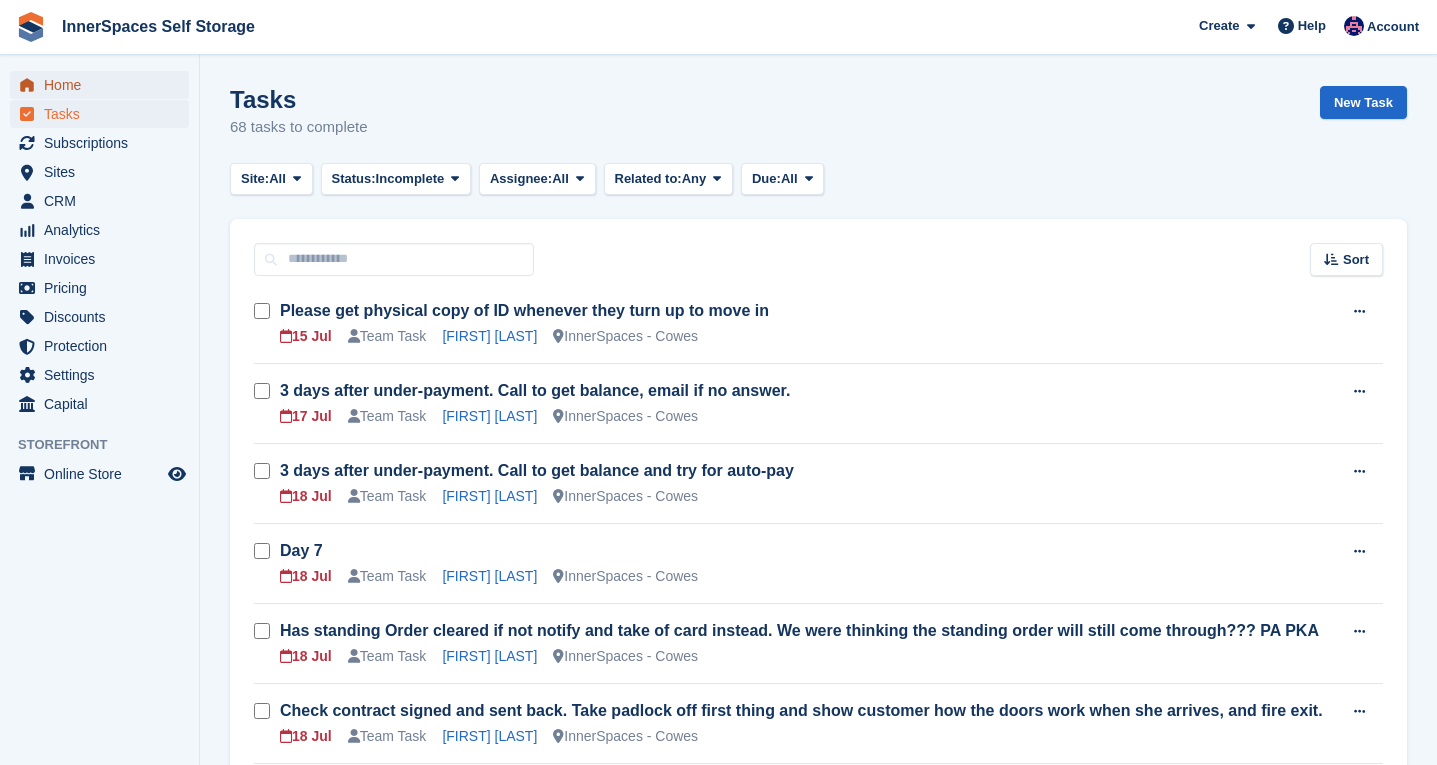 click on "Home" at bounding box center [104, 85] 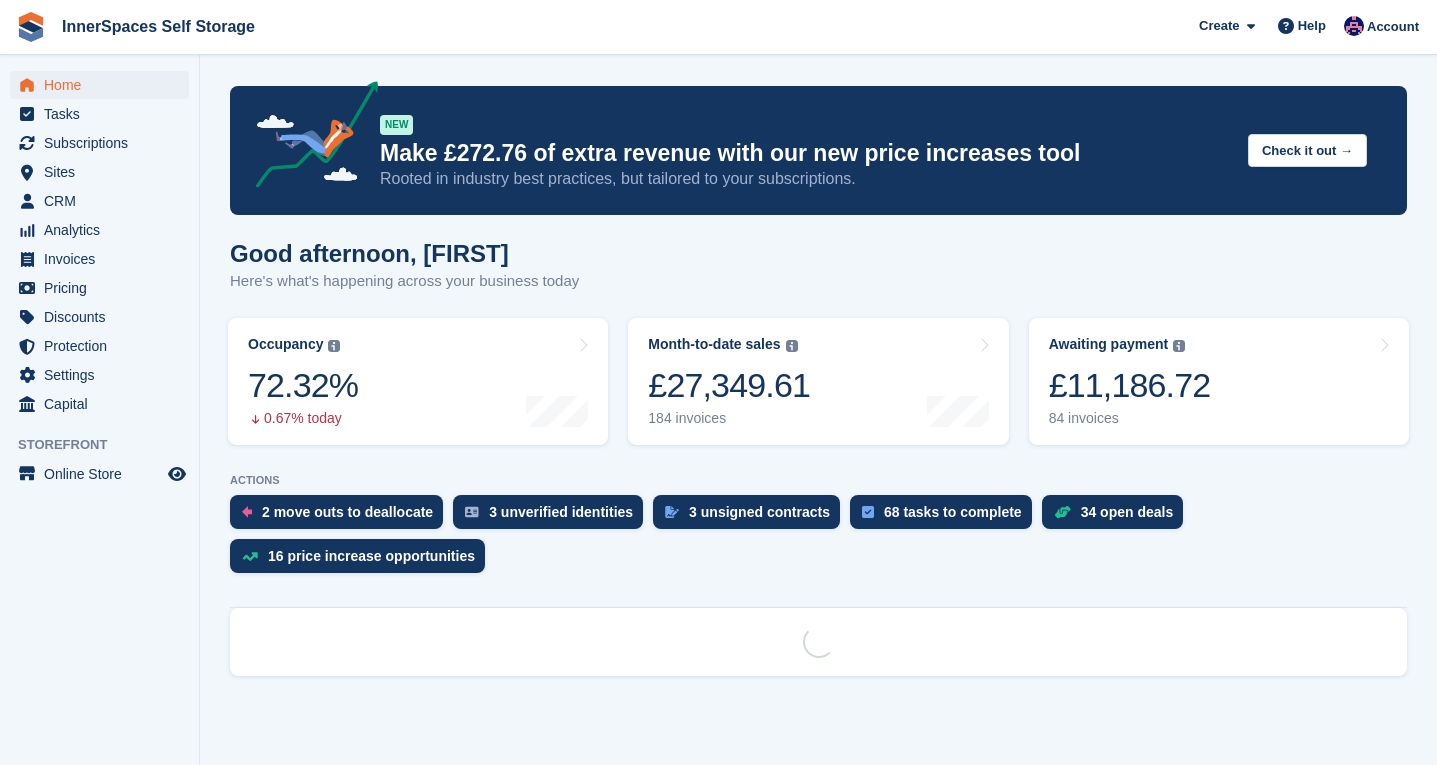 scroll, scrollTop: 6, scrollLeft: 0, axis: vertical 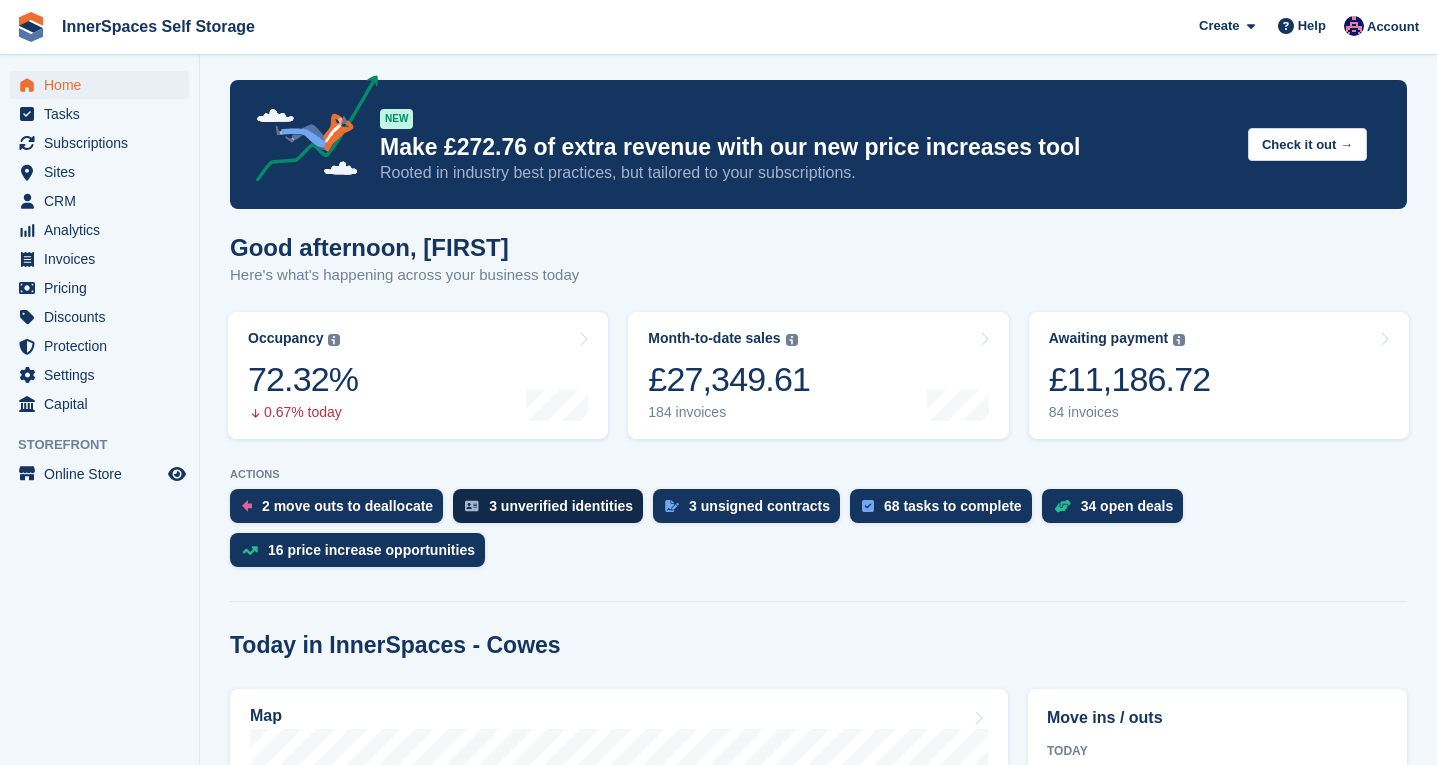 click on "3
unverified identities" at bounding box center [561, 506] 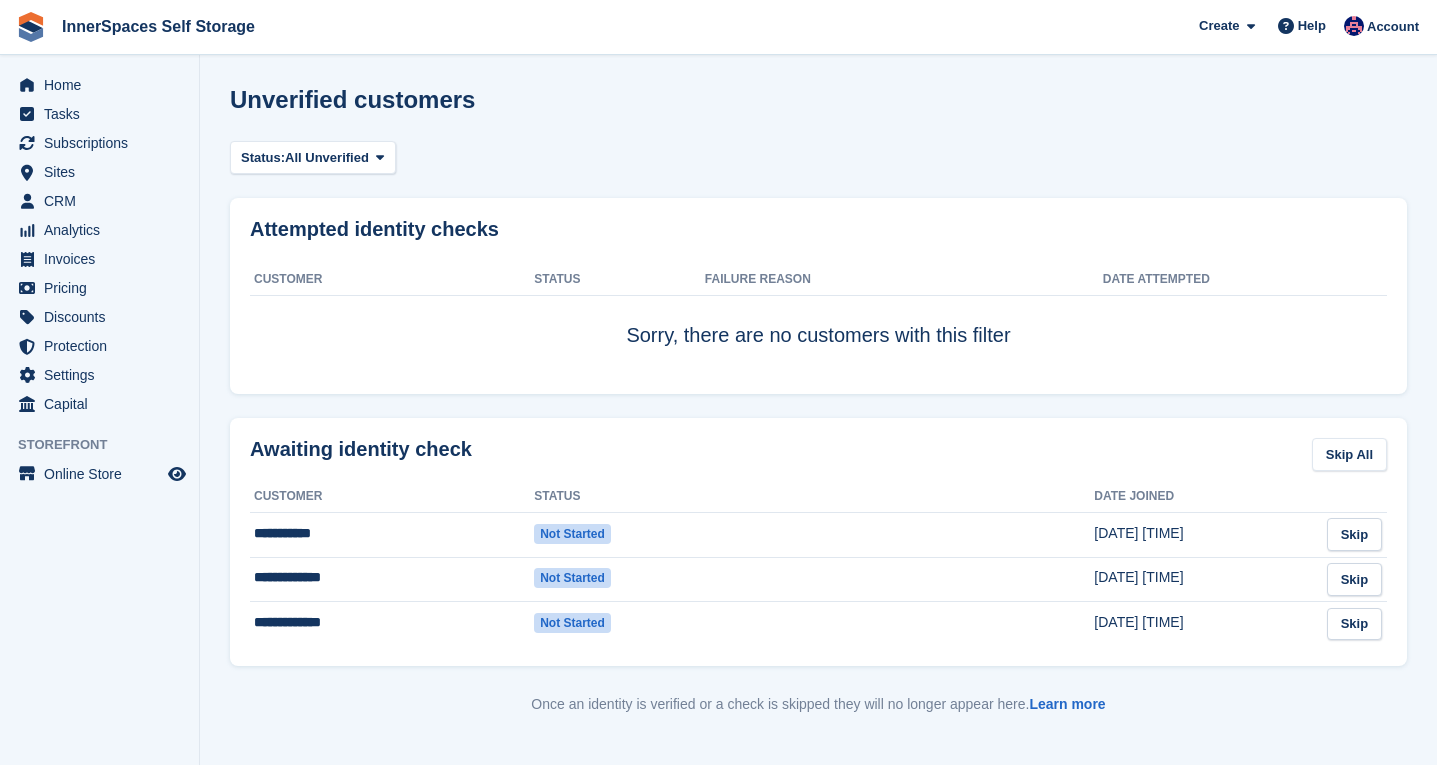 scroll, scrollTop: 5, scrollLeft: 0, axis: vertical 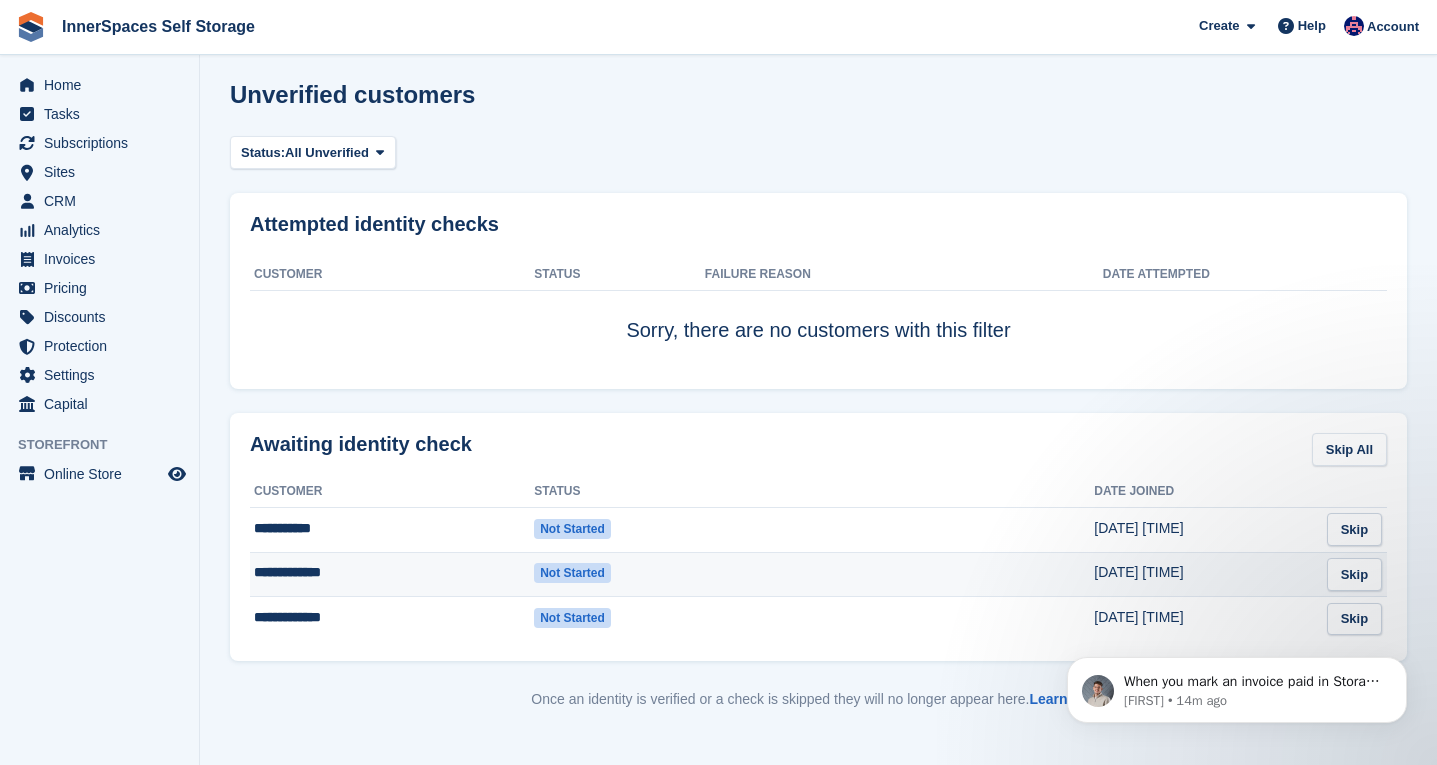 click on "Not started" at bounding box center (618, 574) 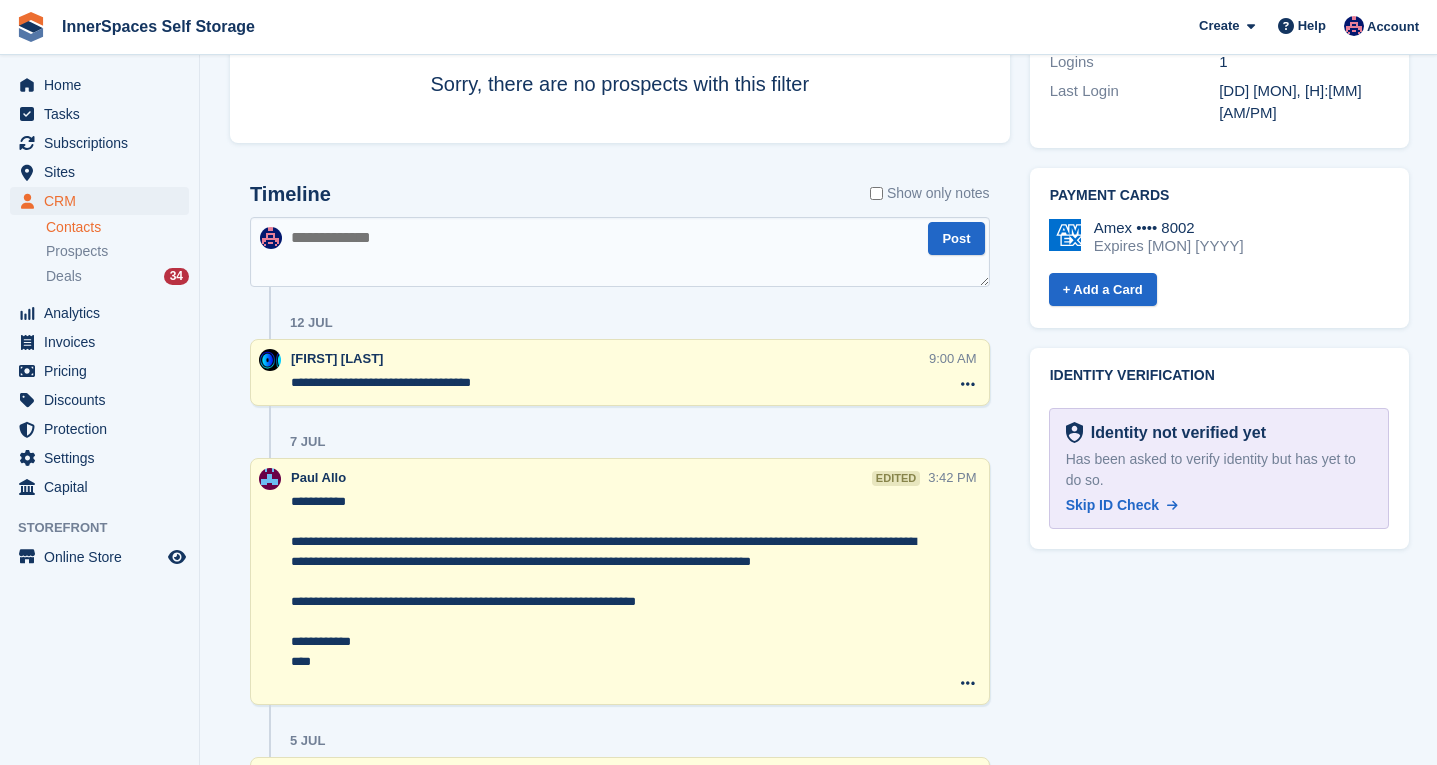 scroll, scrollTop: 1037, scrollLeft: 0, axis: vertical 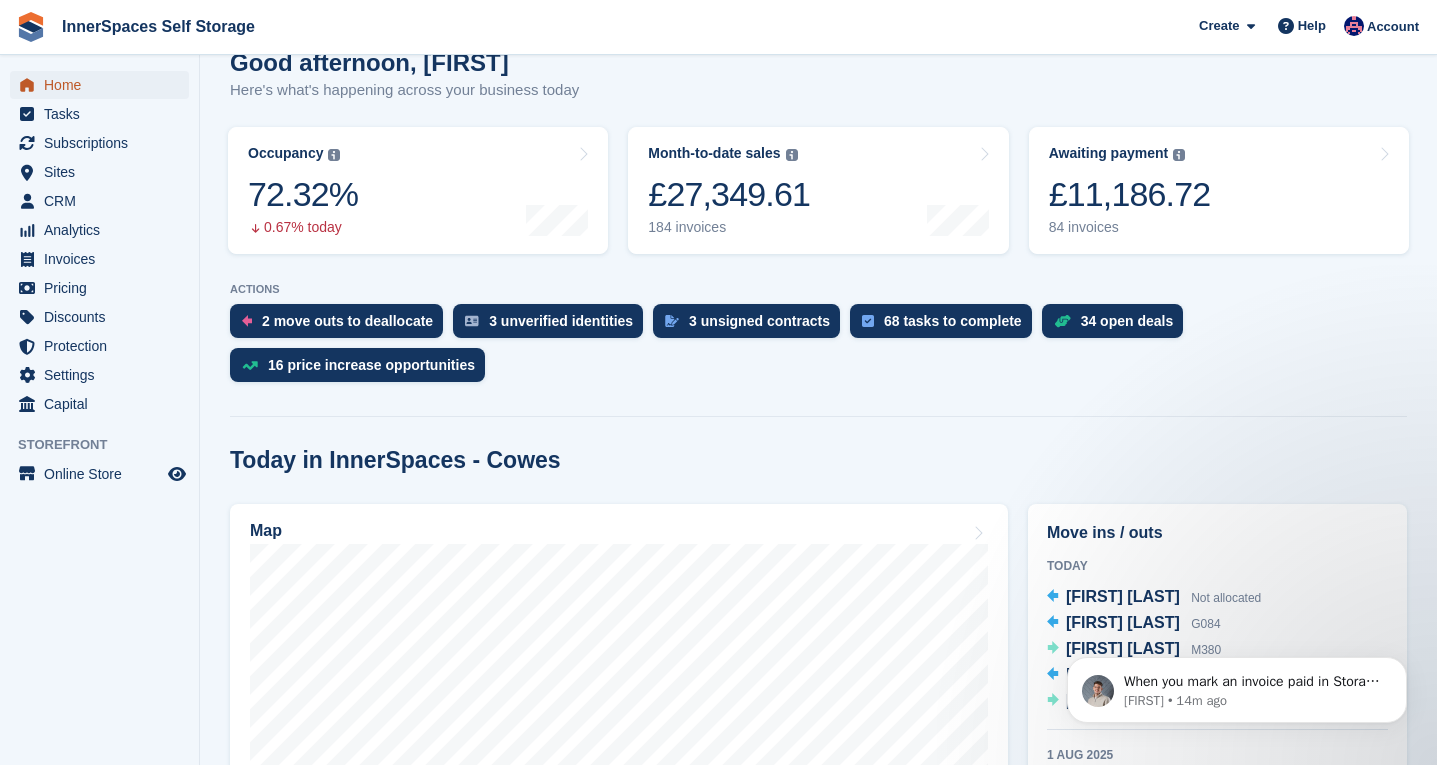 click on "Home" at bounding box center (104, 85) 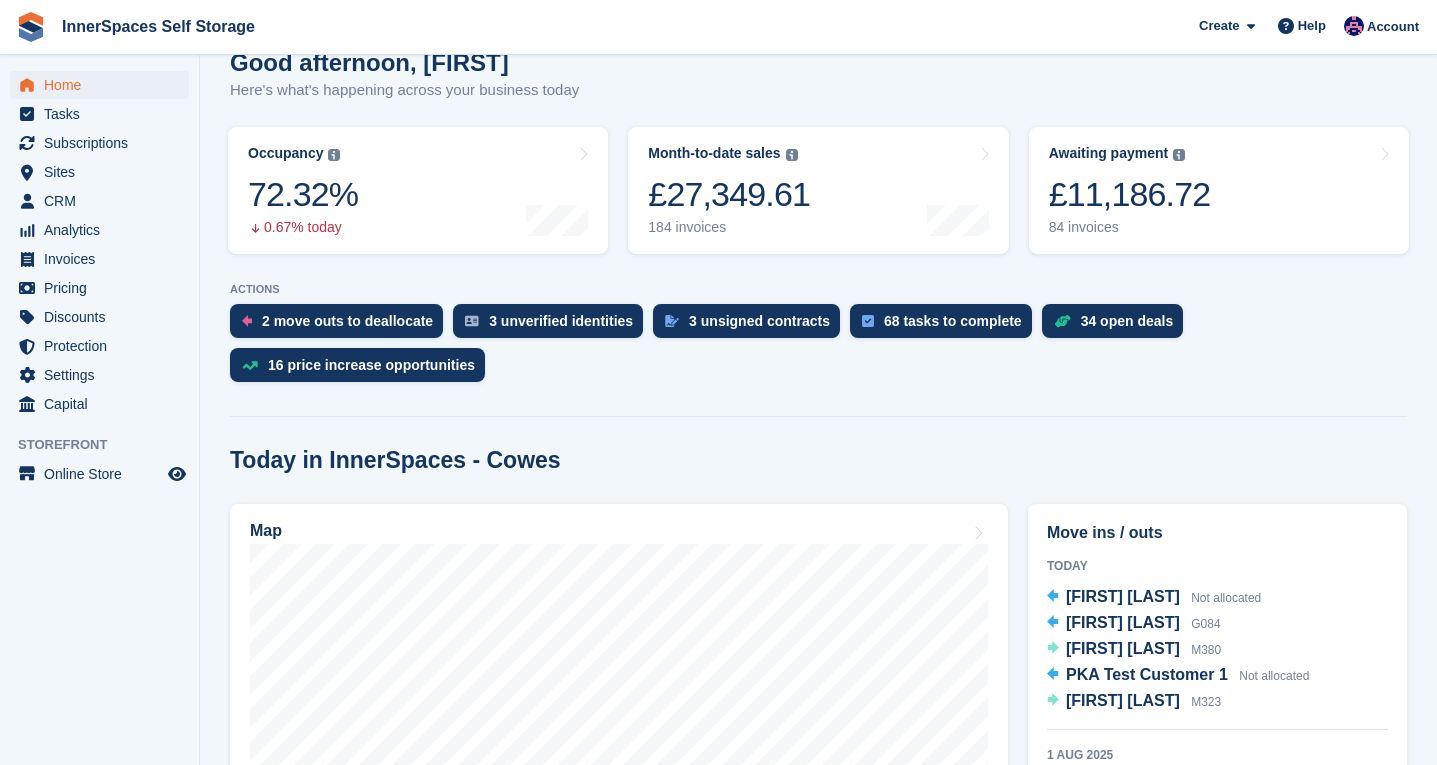 scroll, scrollTop: 0, scrollLeft: 0, axis: both 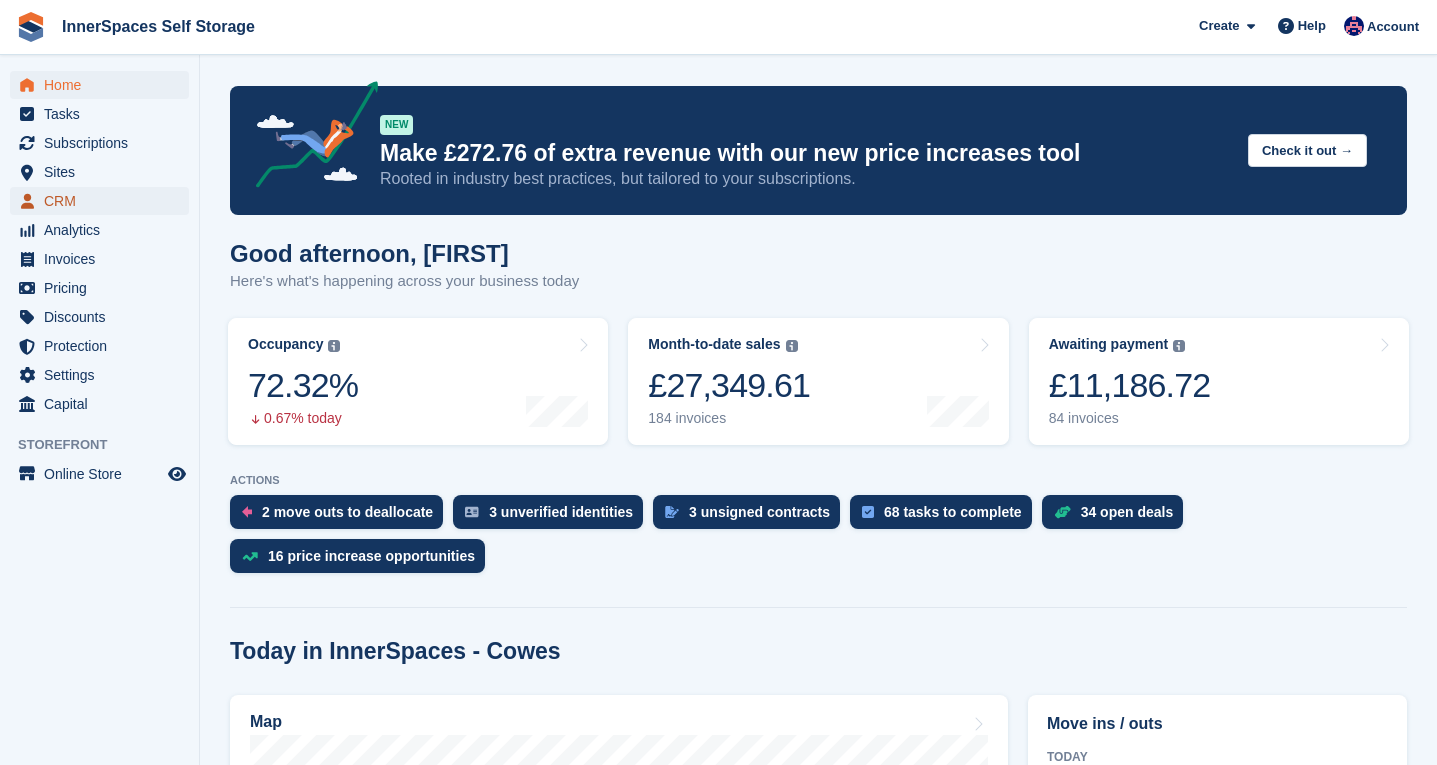 click on "CRM" at bounding box center (104, 201) 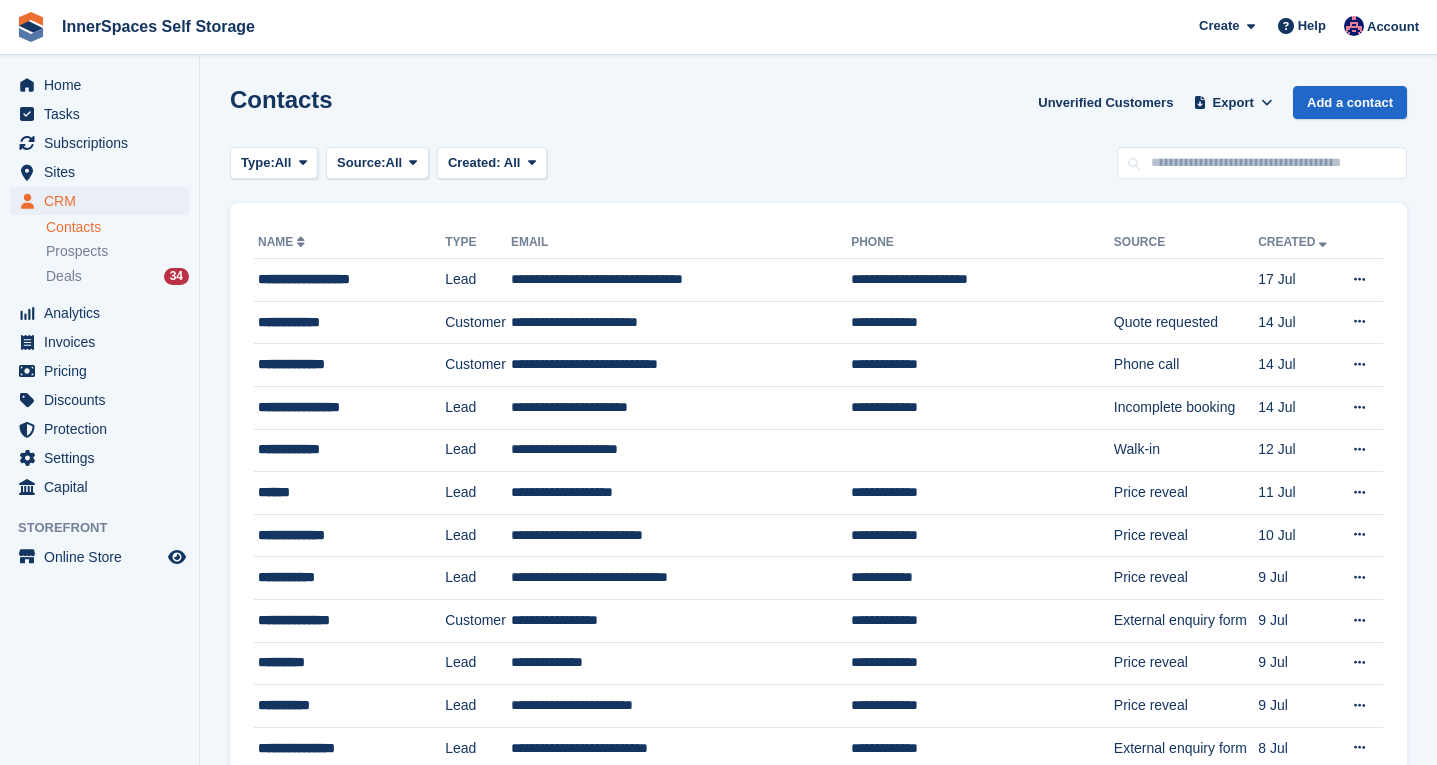 scroll, scrollTop: 0, scrollLeft: 0, axis: both 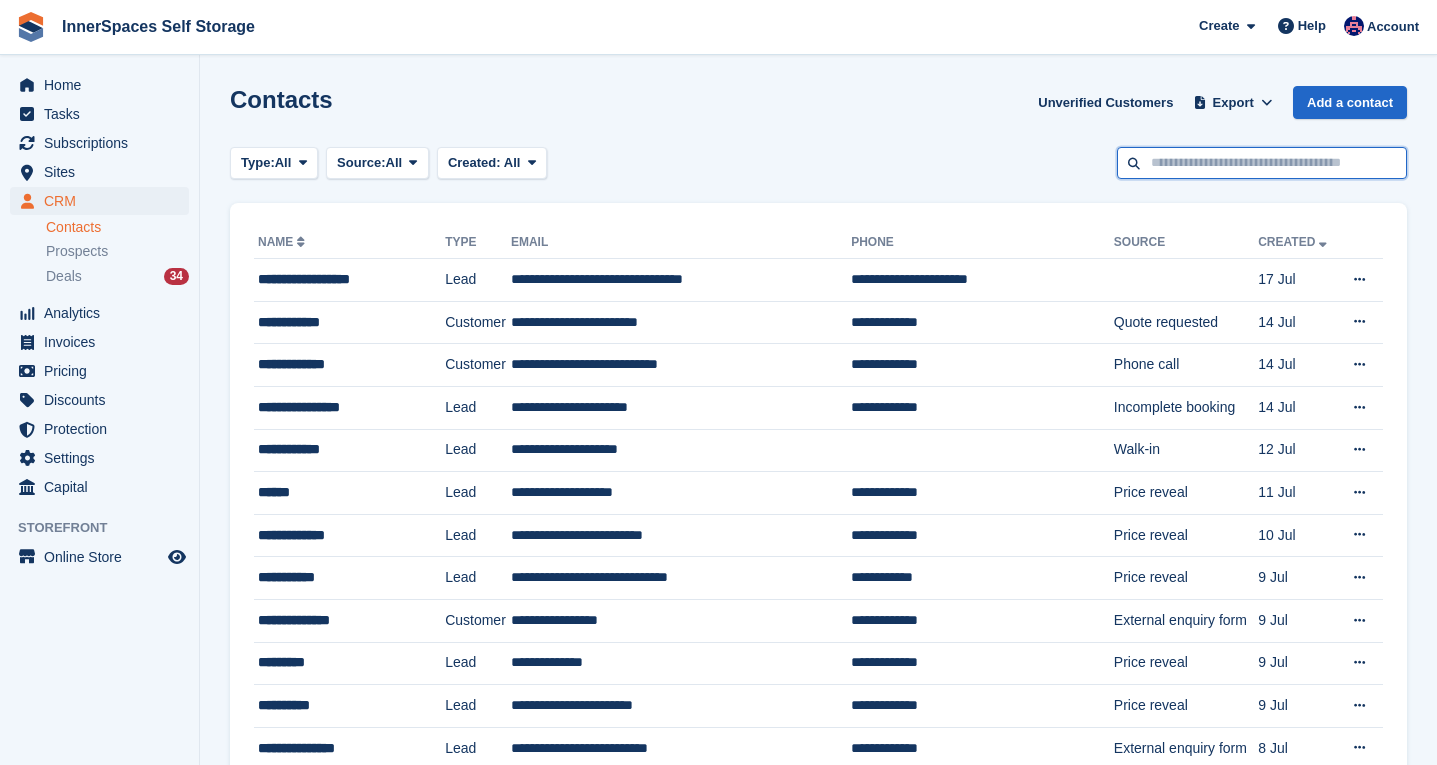 click at bounding box center (1262, 163) 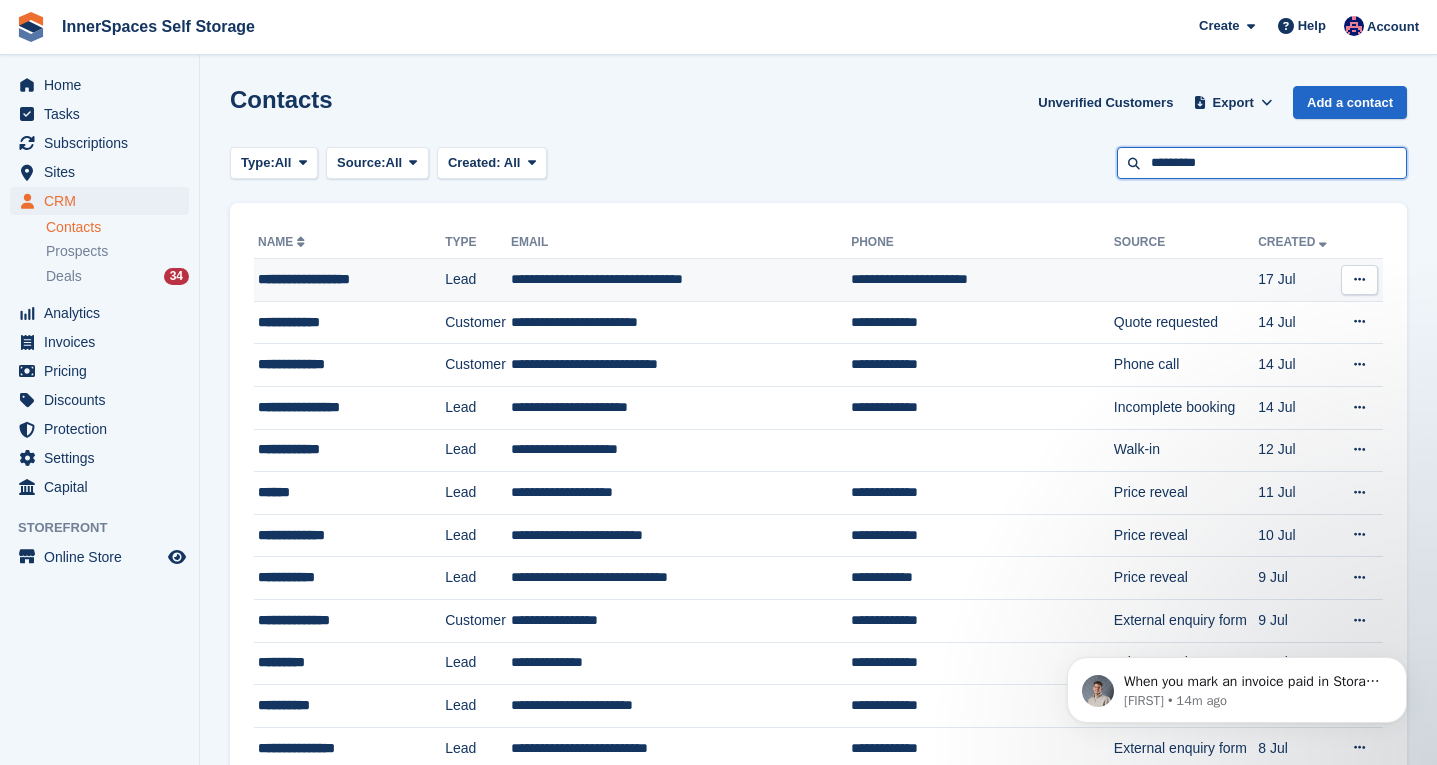 scroll, scrollTop: 0, scrollLeft: 0, axis: both 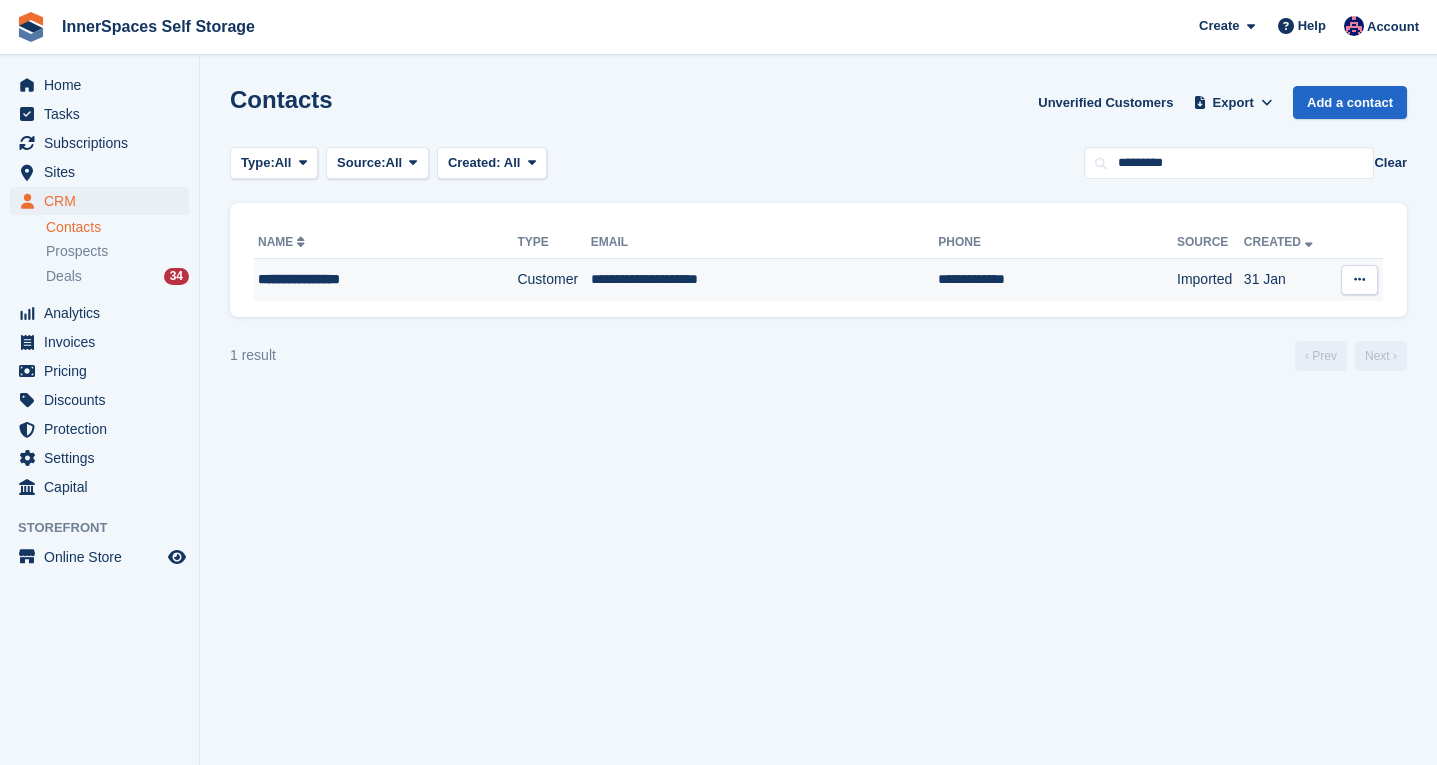 click on "Customer" at bounding box center [553, 280] 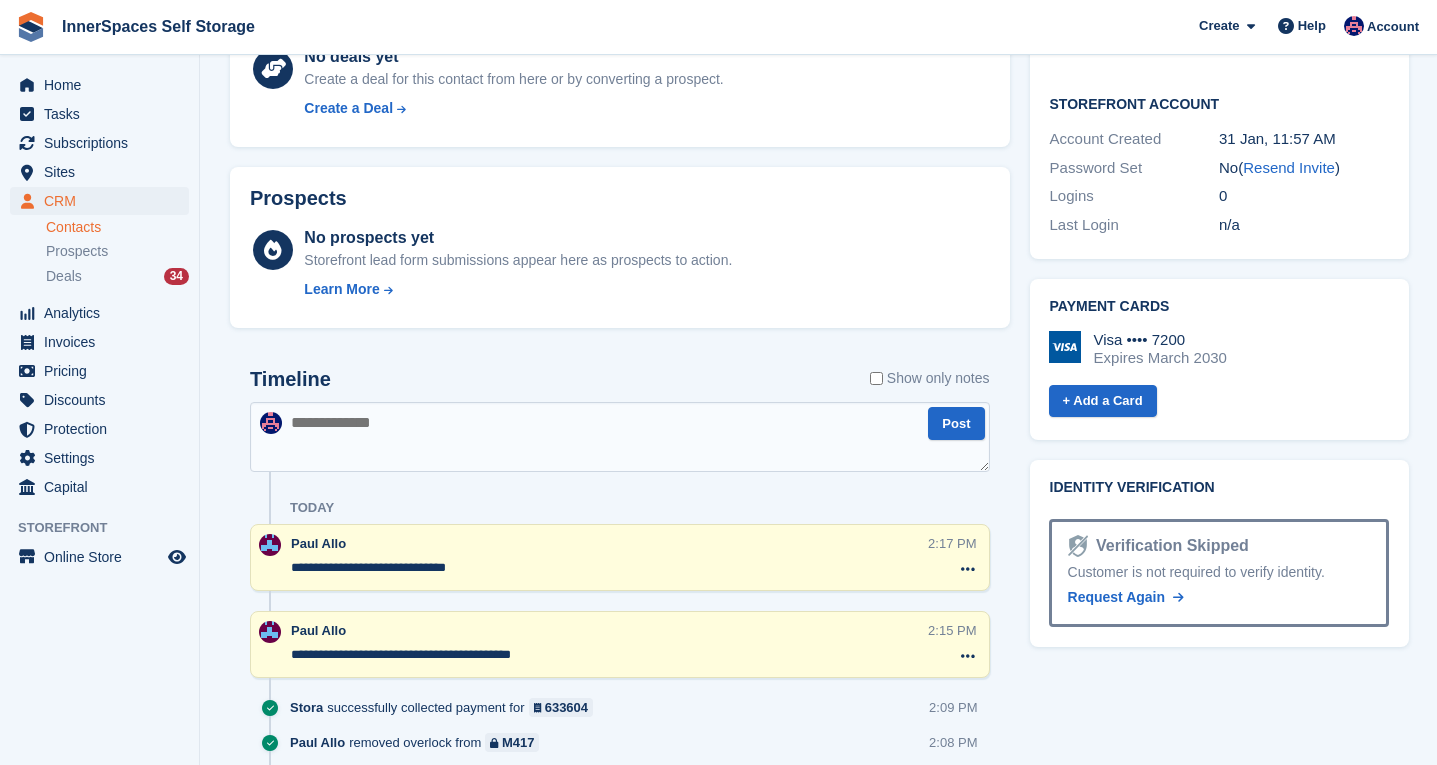 scroll, scrollTop: 1073, scrollLeft: 0, axis: vertical 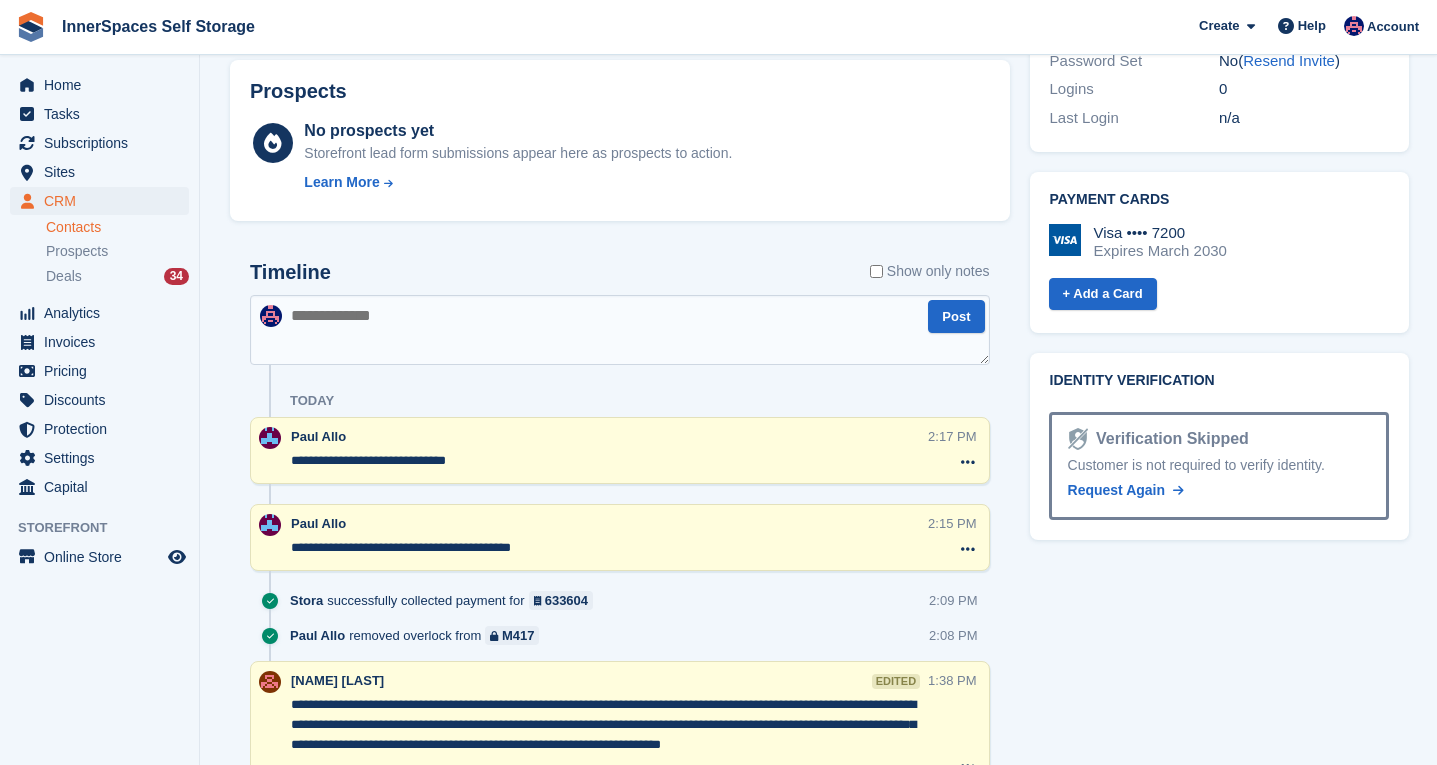 click at bounding box center [620, 330] 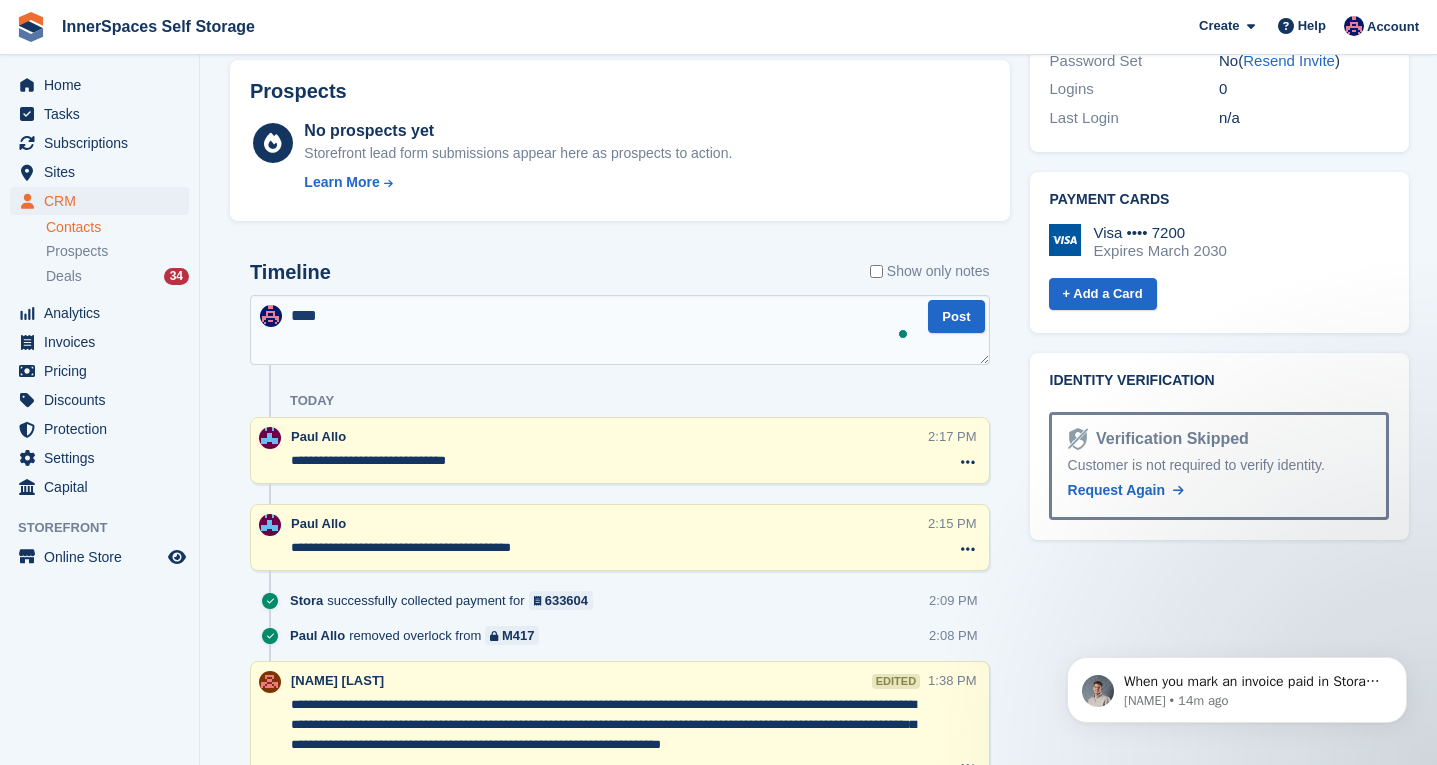 scroll, scrollTop: 0, scrollLeft: 0, axis: both 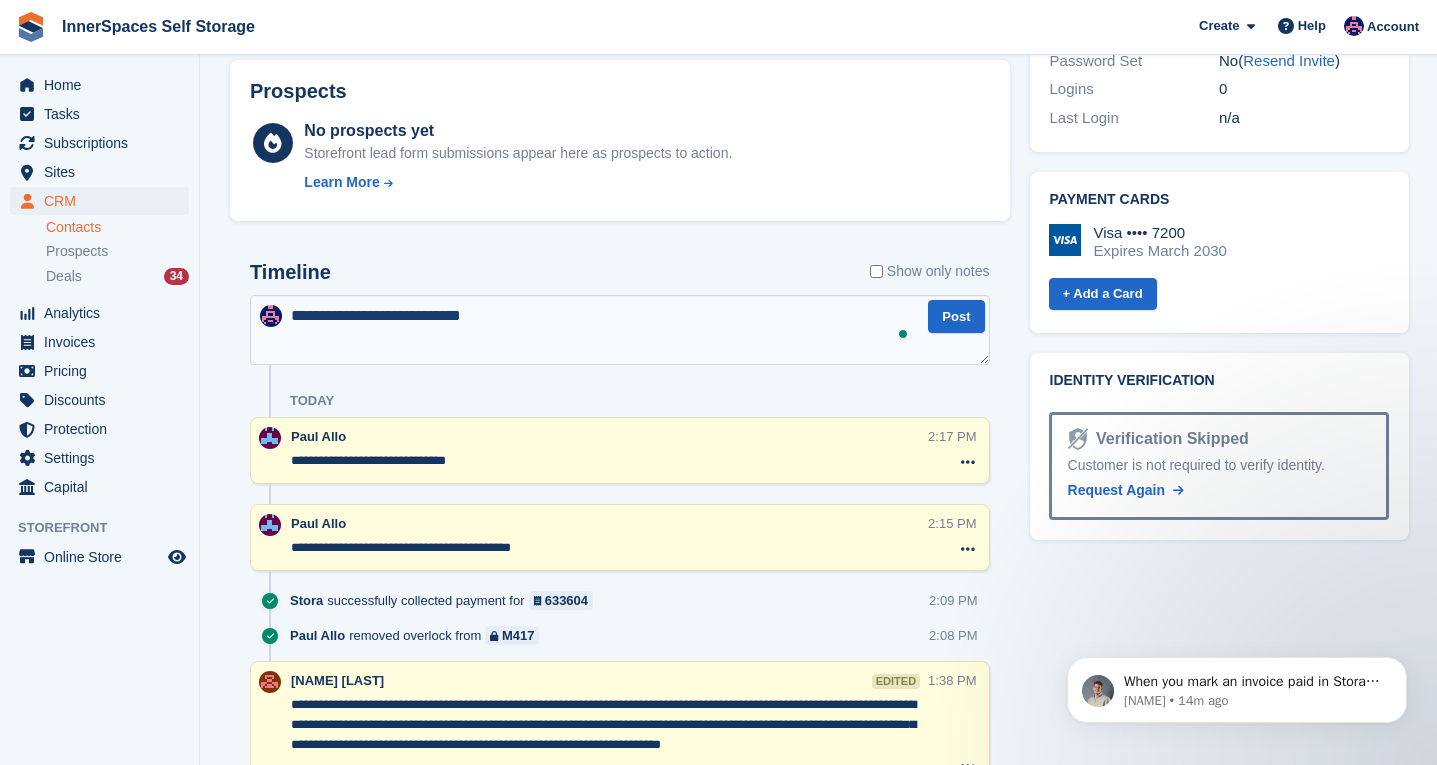 type on "**********" 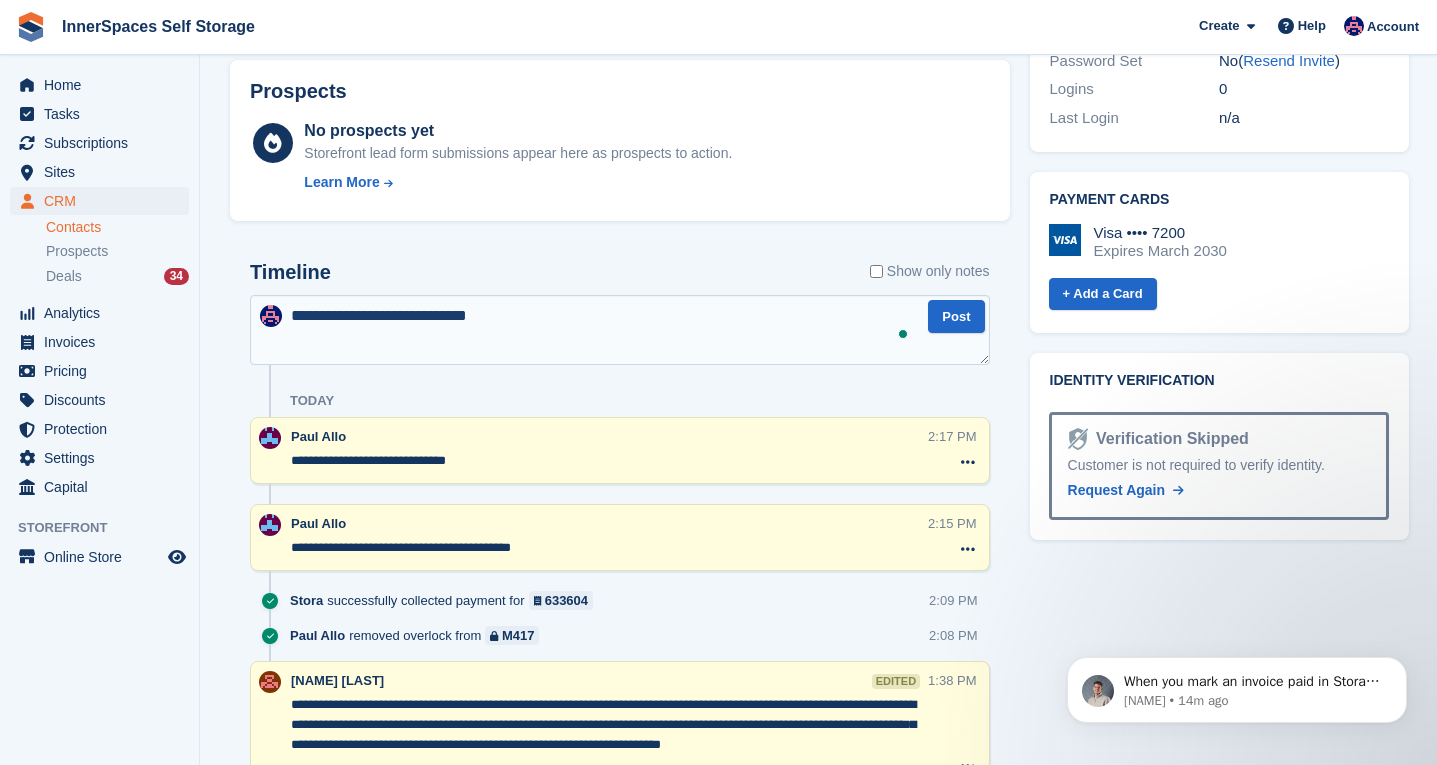 type 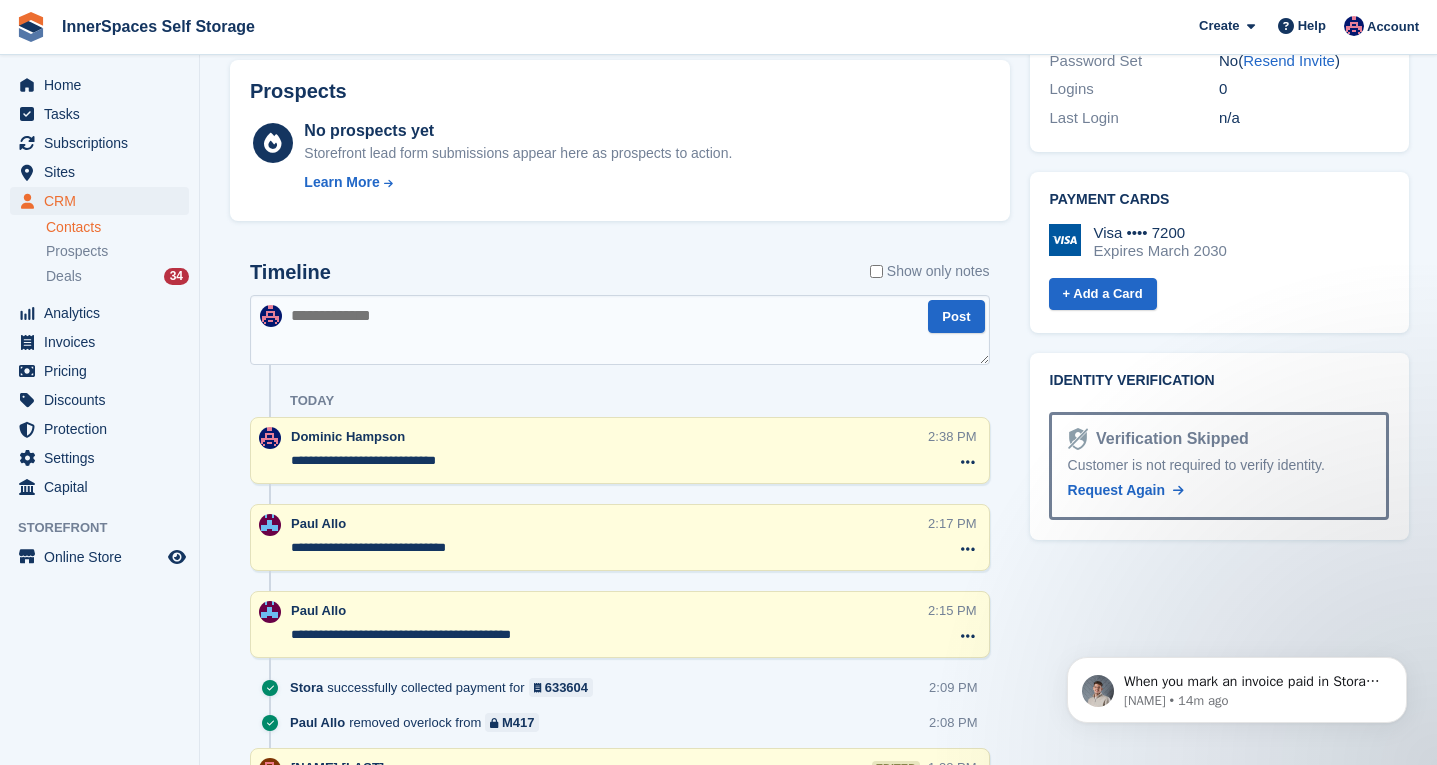 drag, startPoint x: 1140, startPoint y: 117, endPoint x: 1140, endPoint y: 82, distance: 35 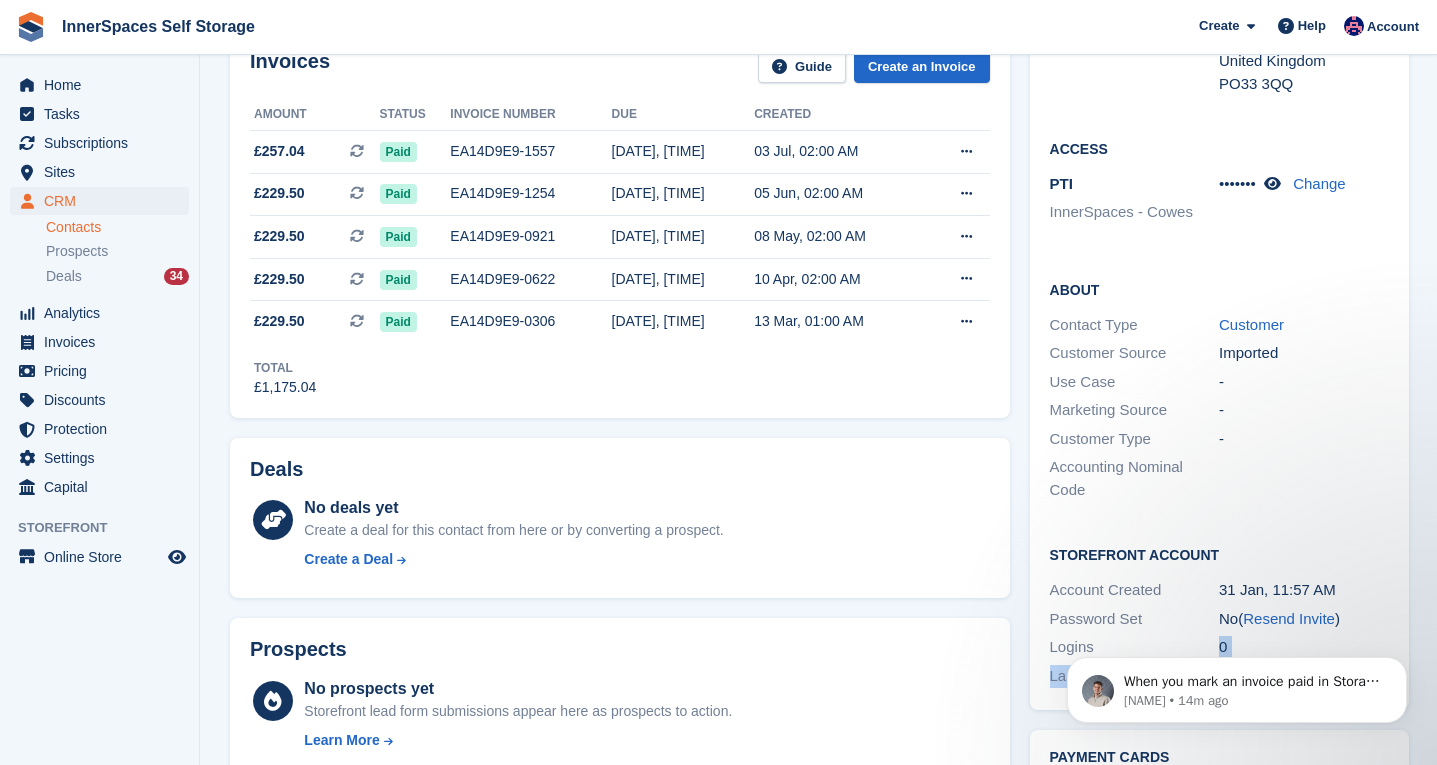 scroll, scrollTop: 0, scrollLeft: 0, axis: both 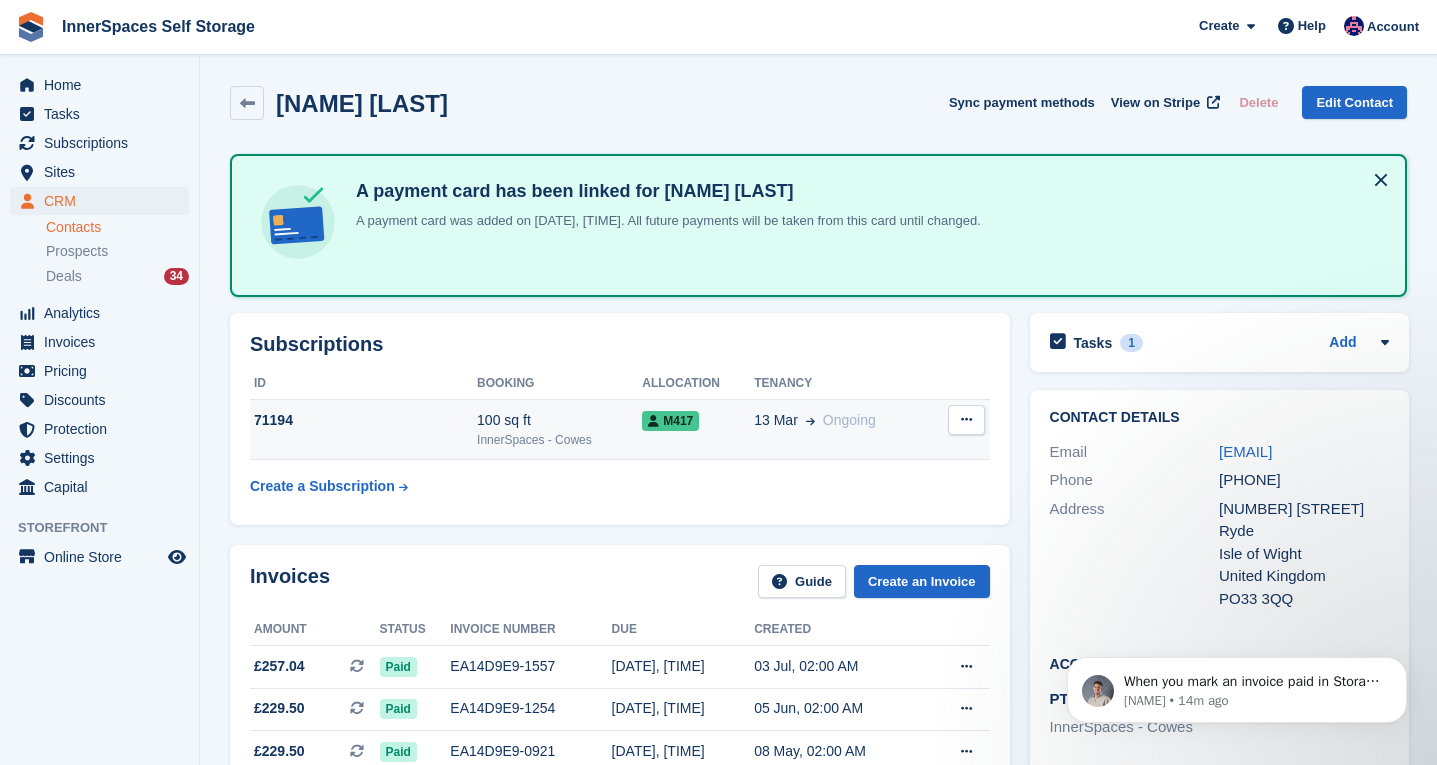 click on "InnerSpaces - Cowes" at bounding box center [559, 440] 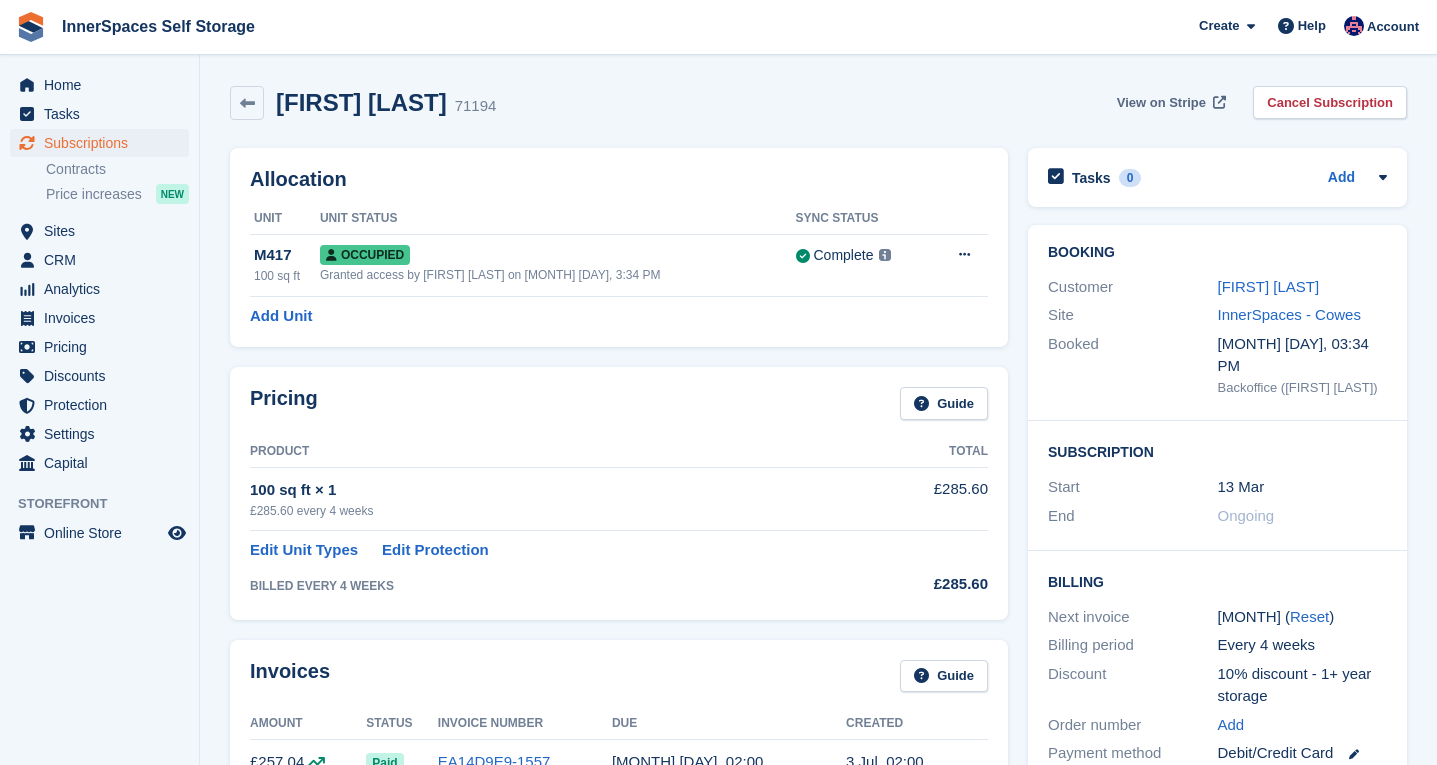 scroll, scrollTop: 0, scrollLeft: 0, axis: both 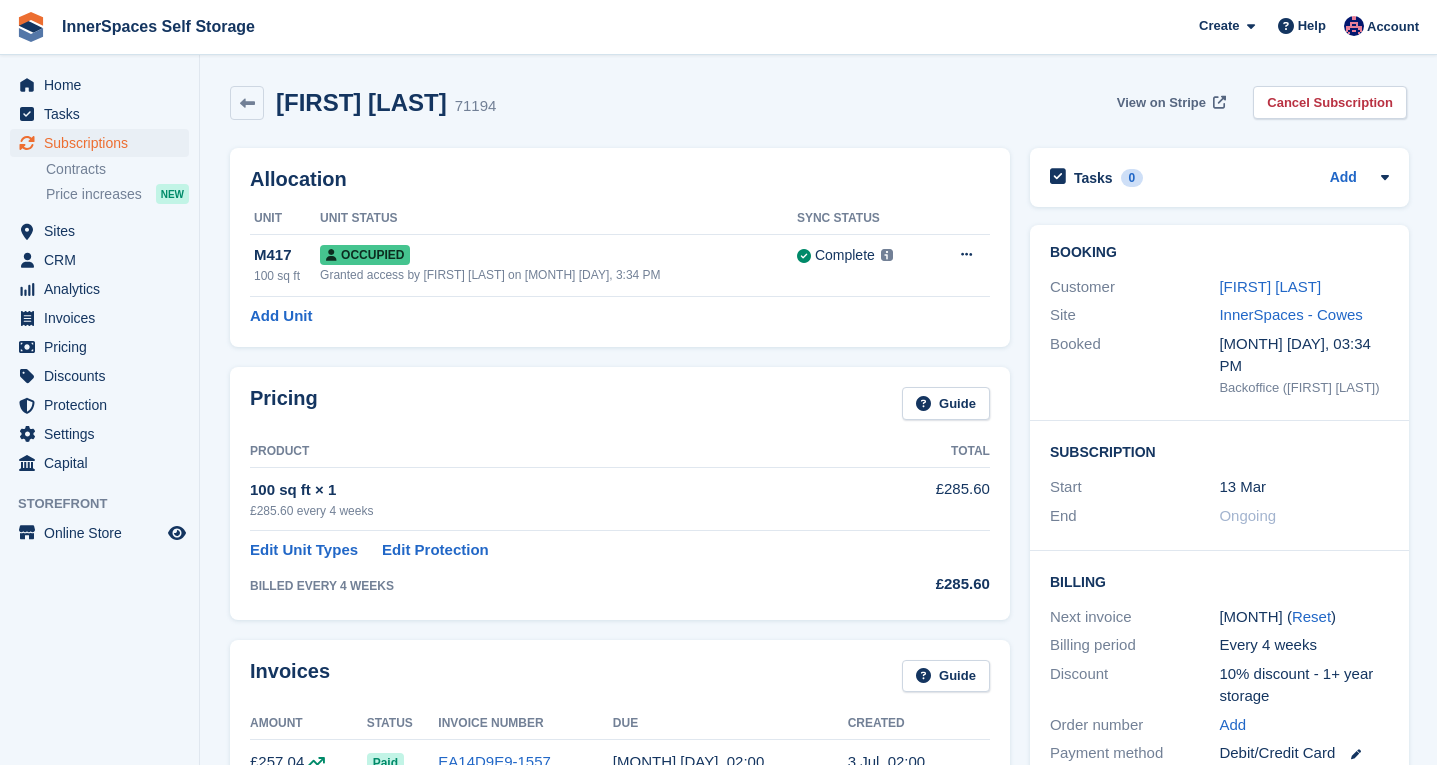 click on "View on Stripe" at bounding box center (1161, 103) 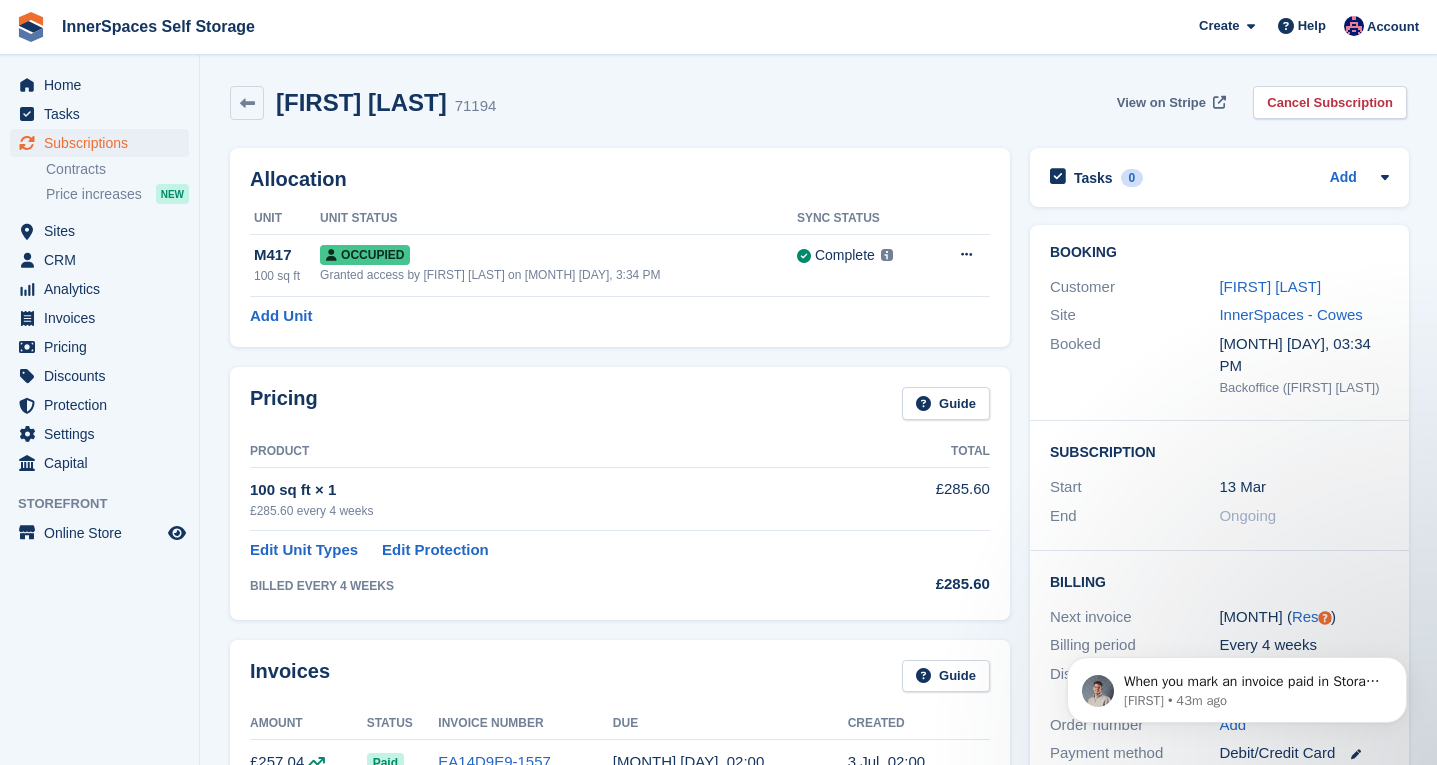 scroll, scrollTop: 0, scrollLeft: 0, axis: both 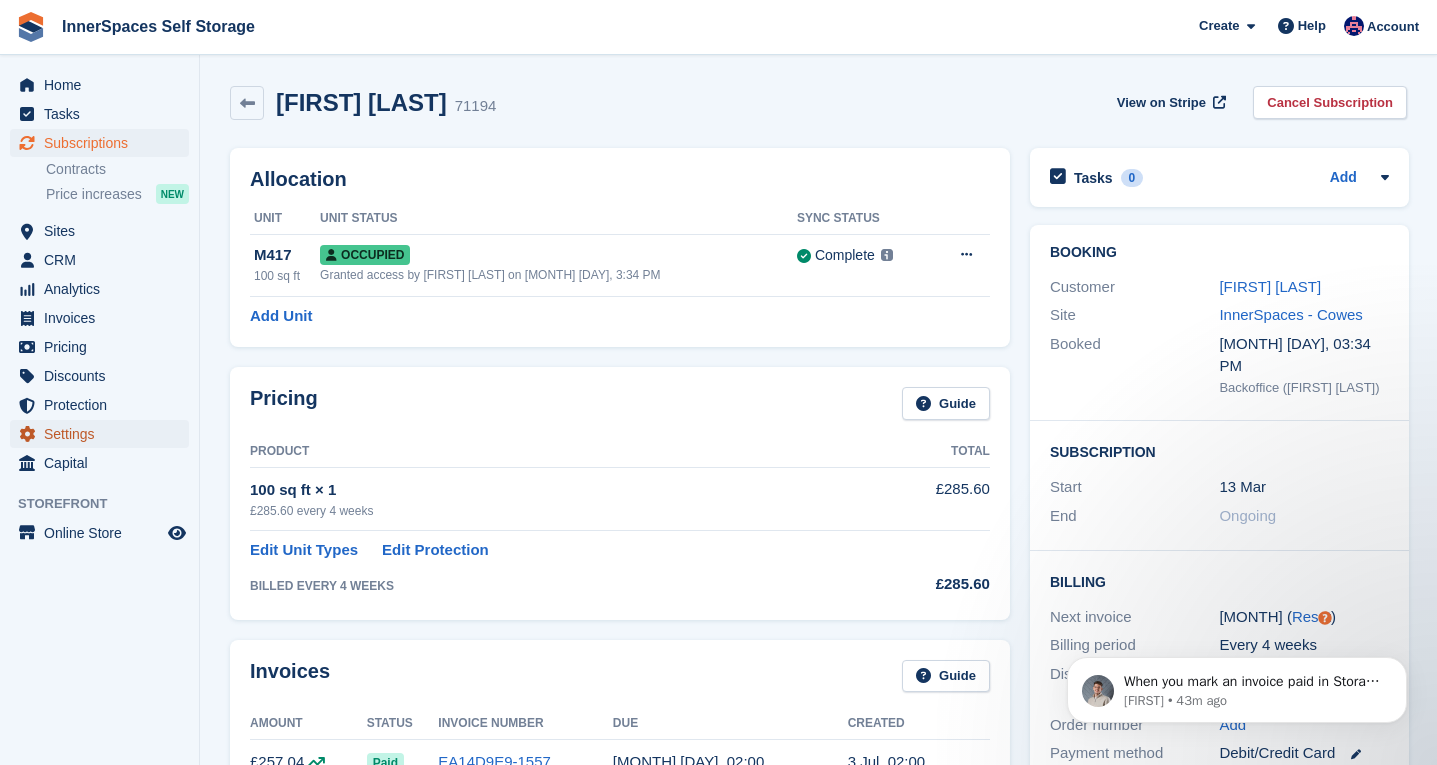 click on "Settings" at bounding box center (104, 434) 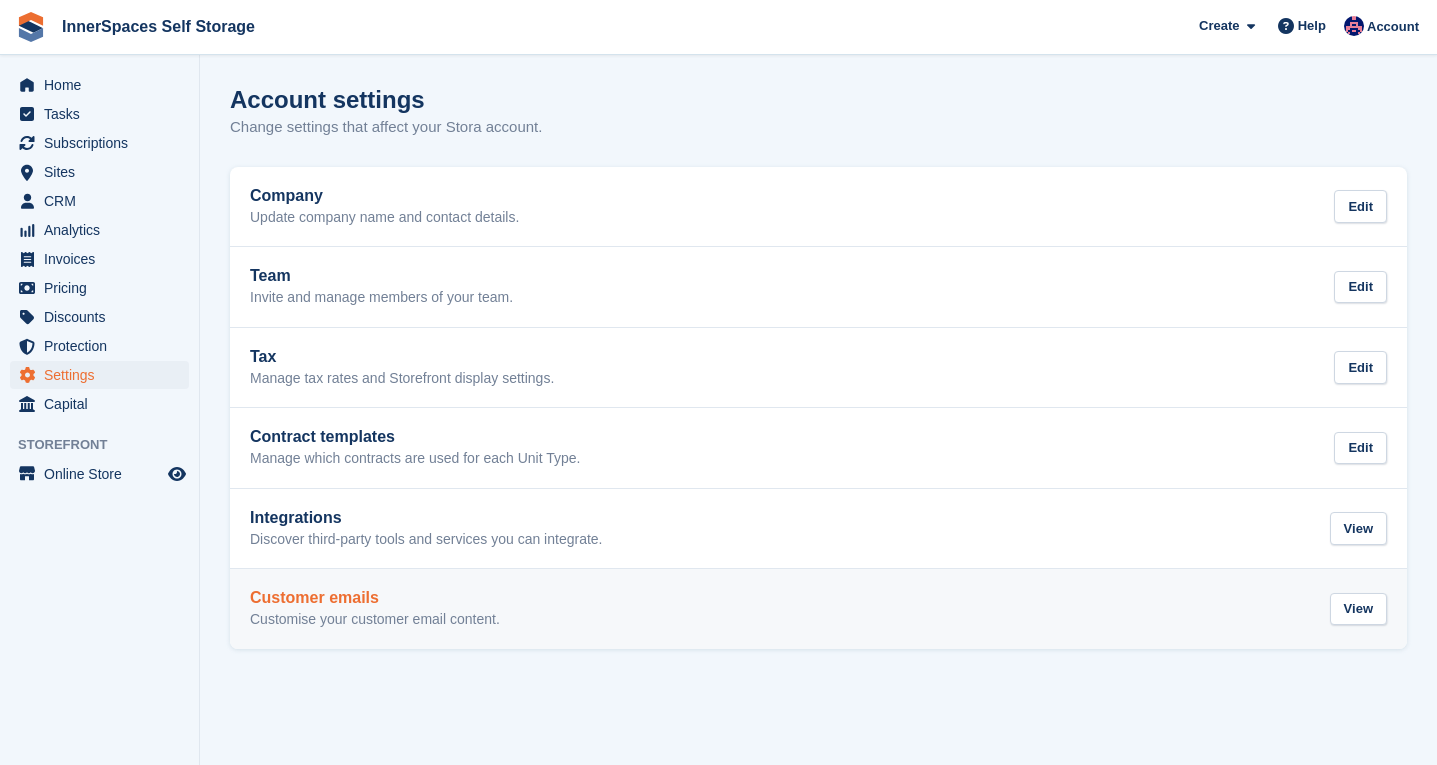 click on "Customise your customer email content." at bounding box center [375, 620] 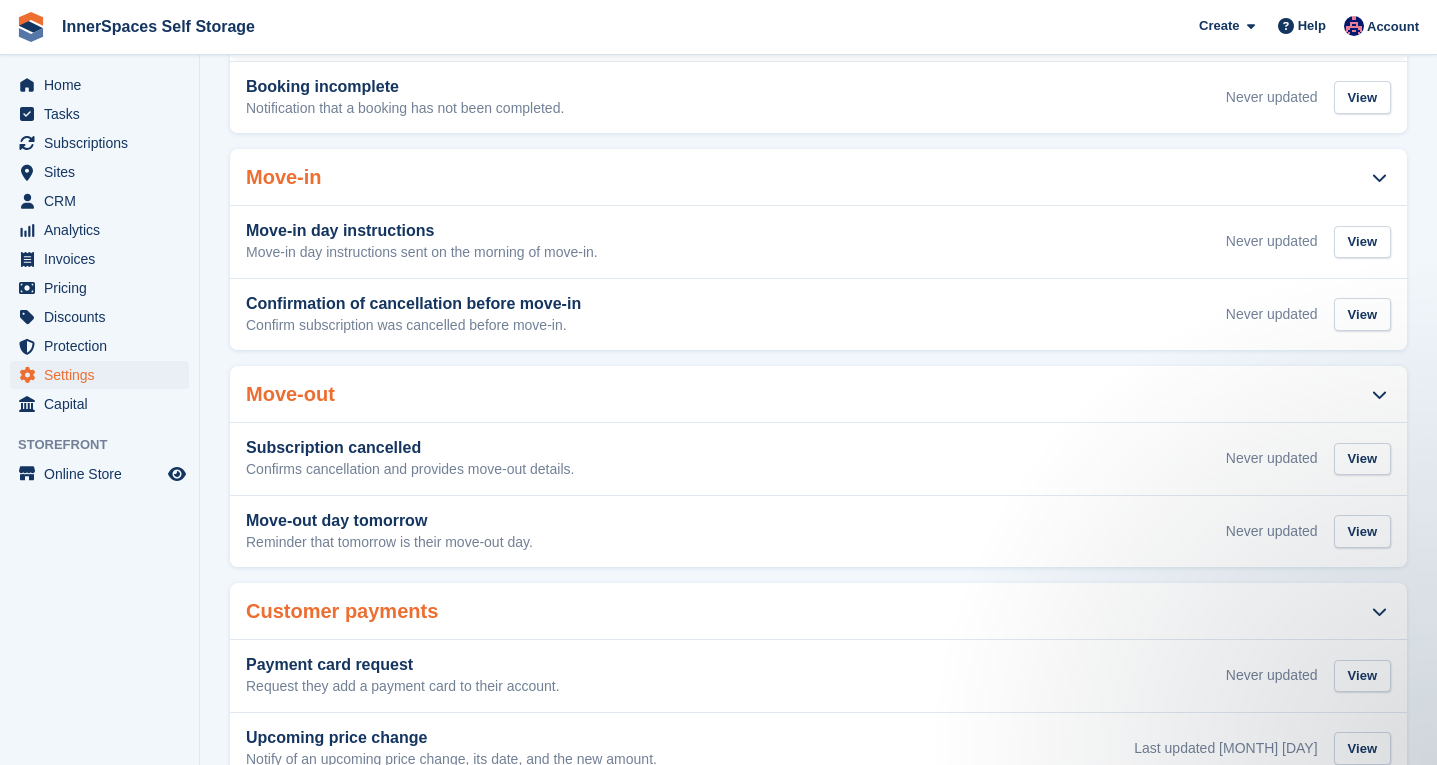 scroll, scrollTop: 388, scrollLeft: 0, axis: vertical 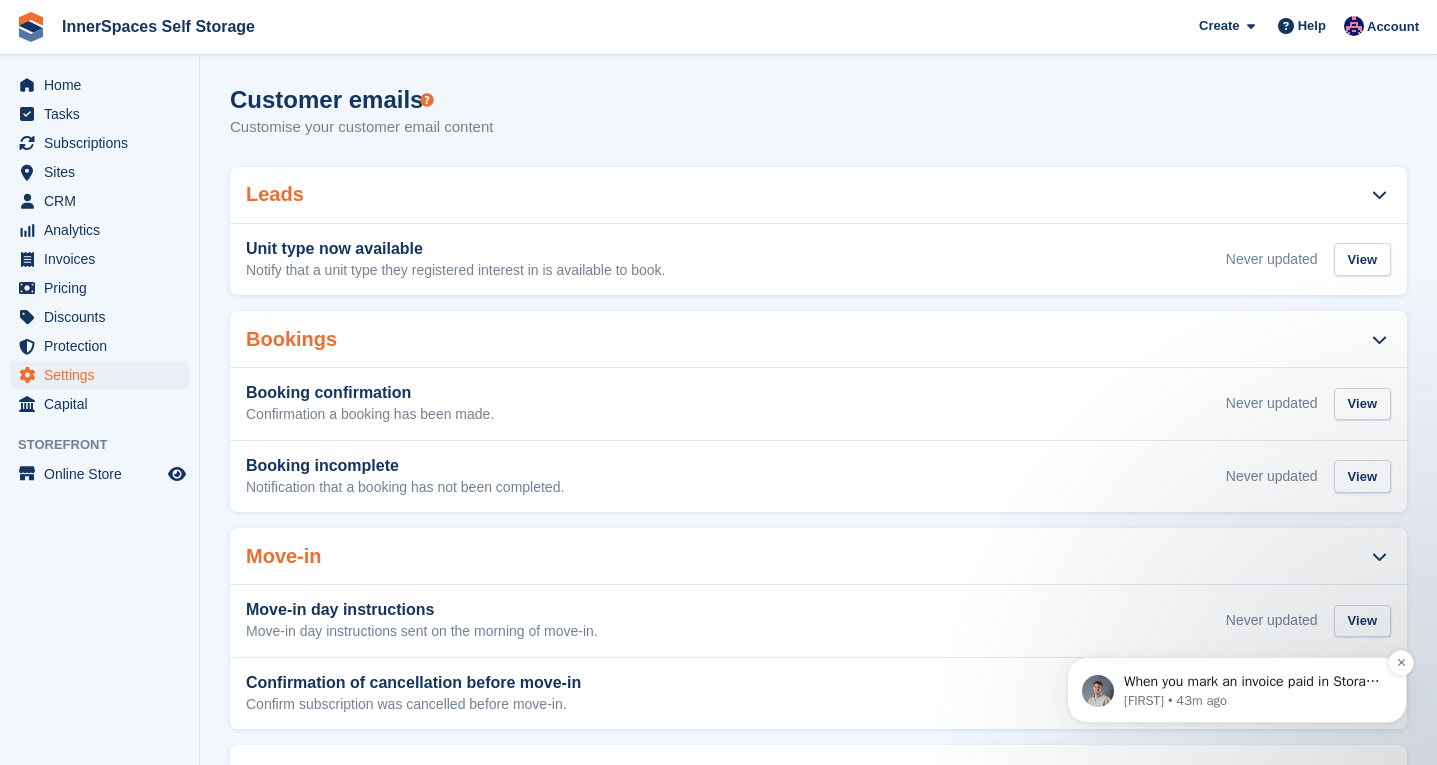 click on "Bradley • 43m ago" at bounding box center [1253, 701] 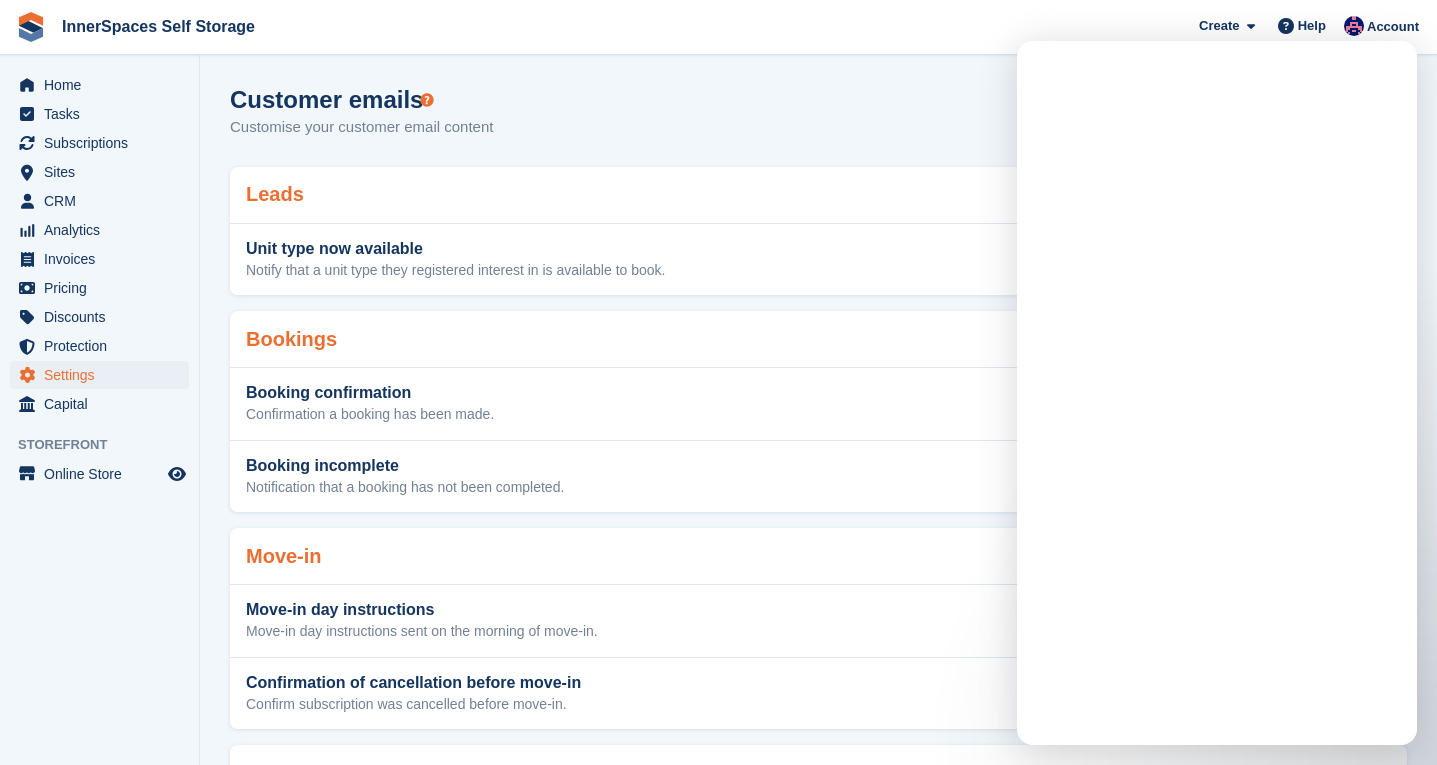 scroll, scrollTop: 0, scrollLeft: 0, axis: both 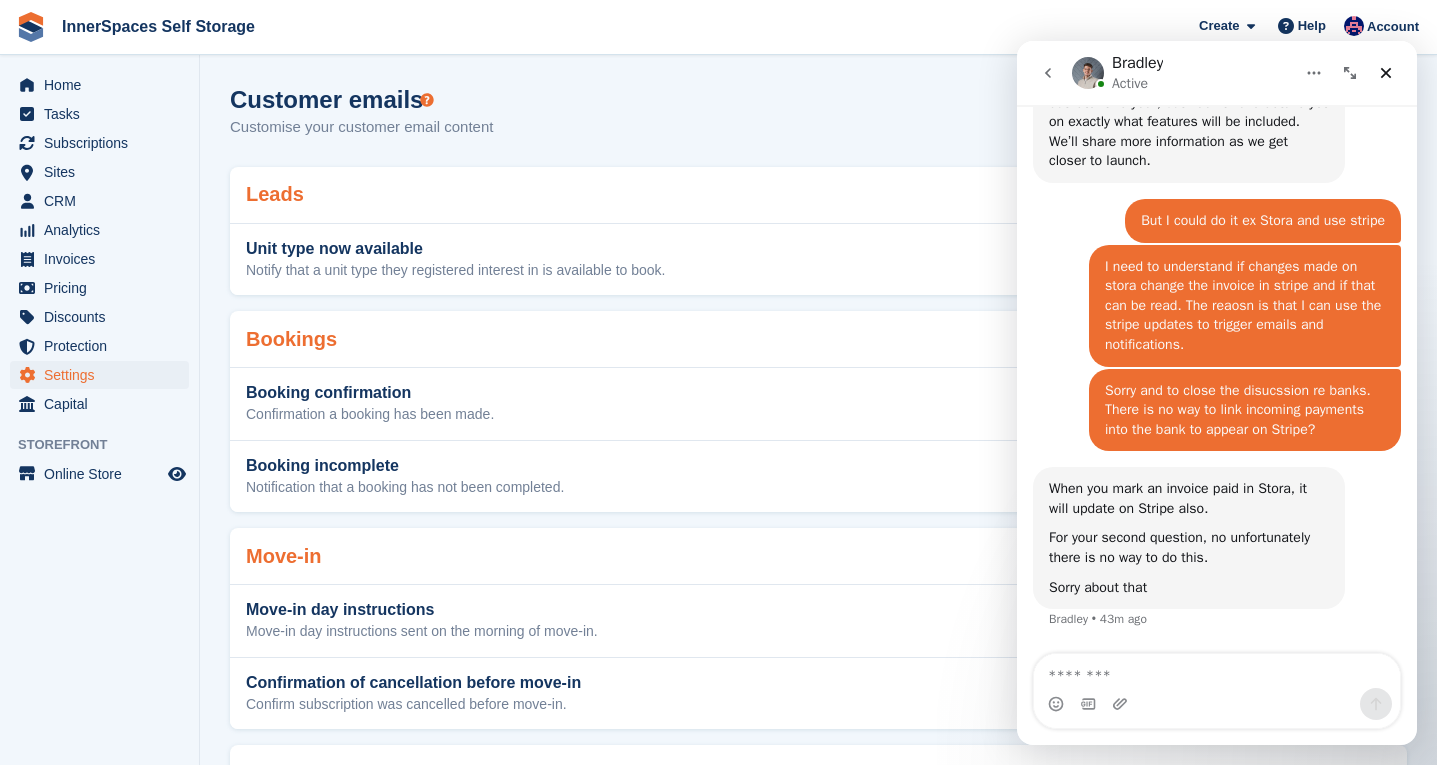 click at bounding box center [1217, 671] 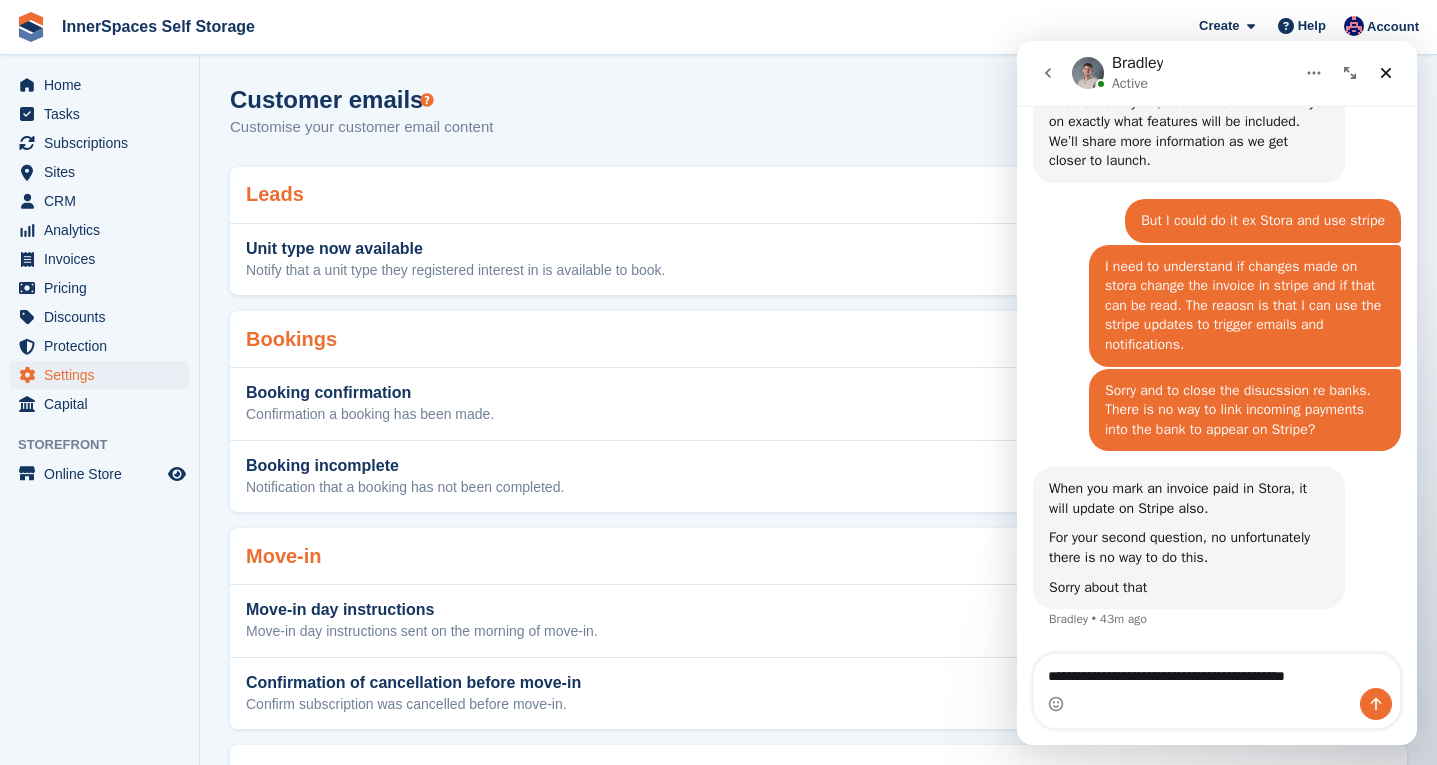 type on "**********" 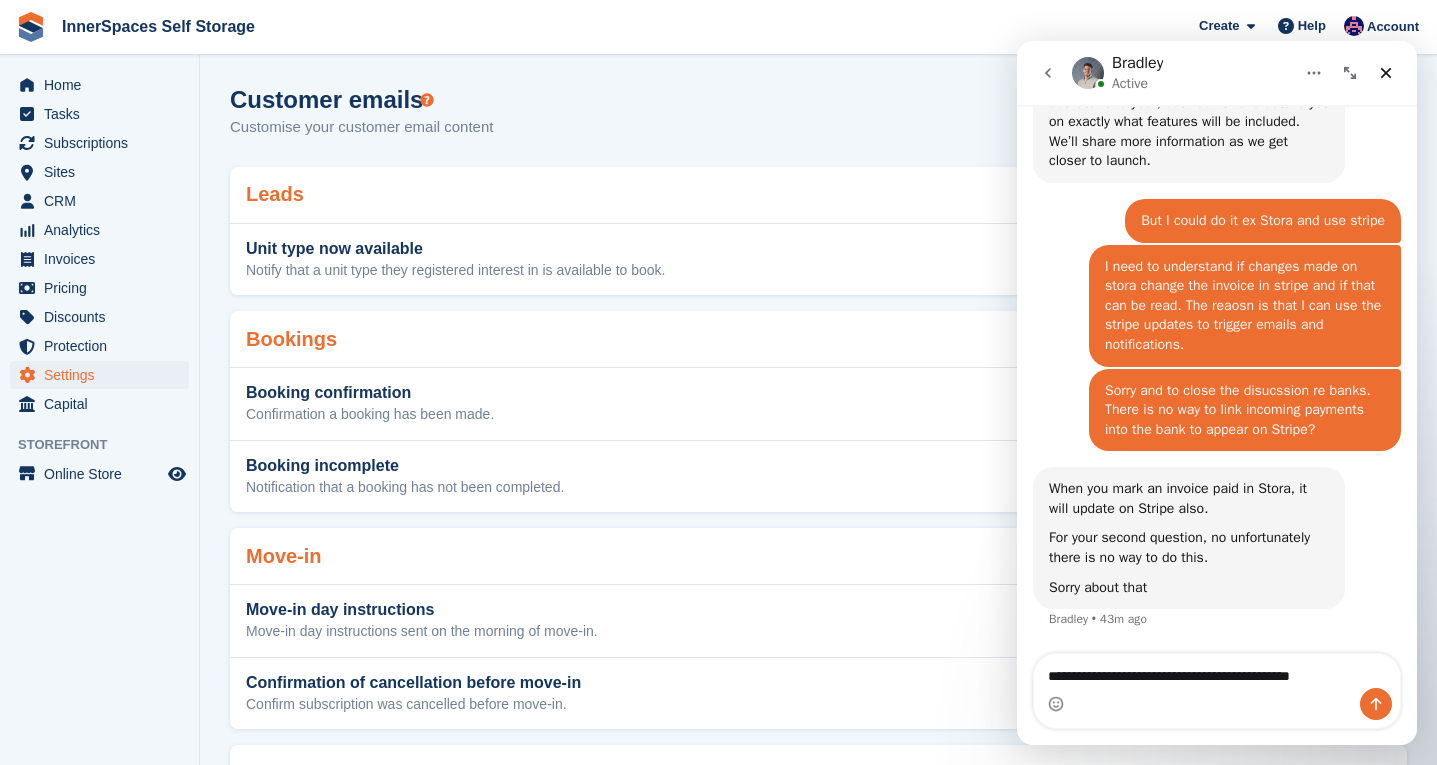 type 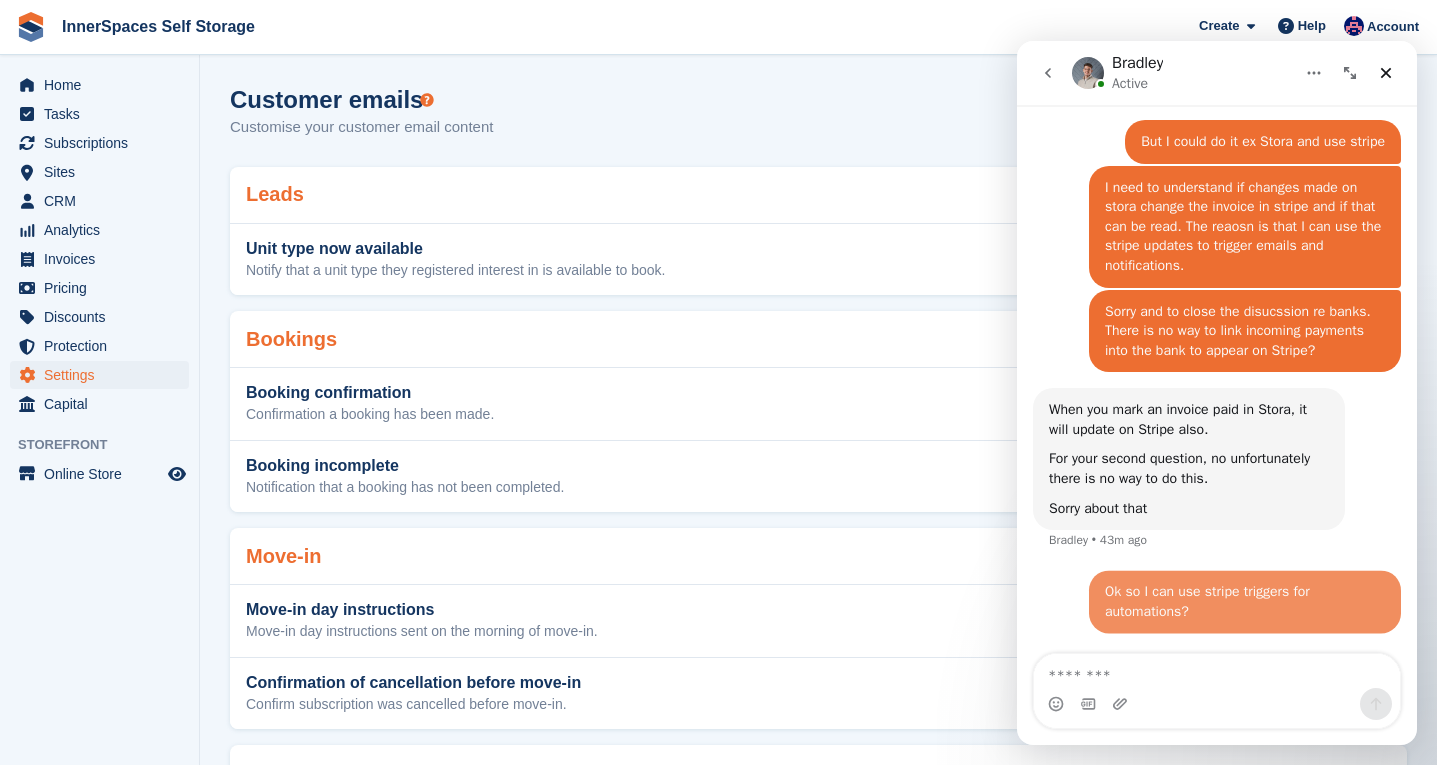scroll, scrollTop: 5877, scrollLeft: 0, axis: vertical 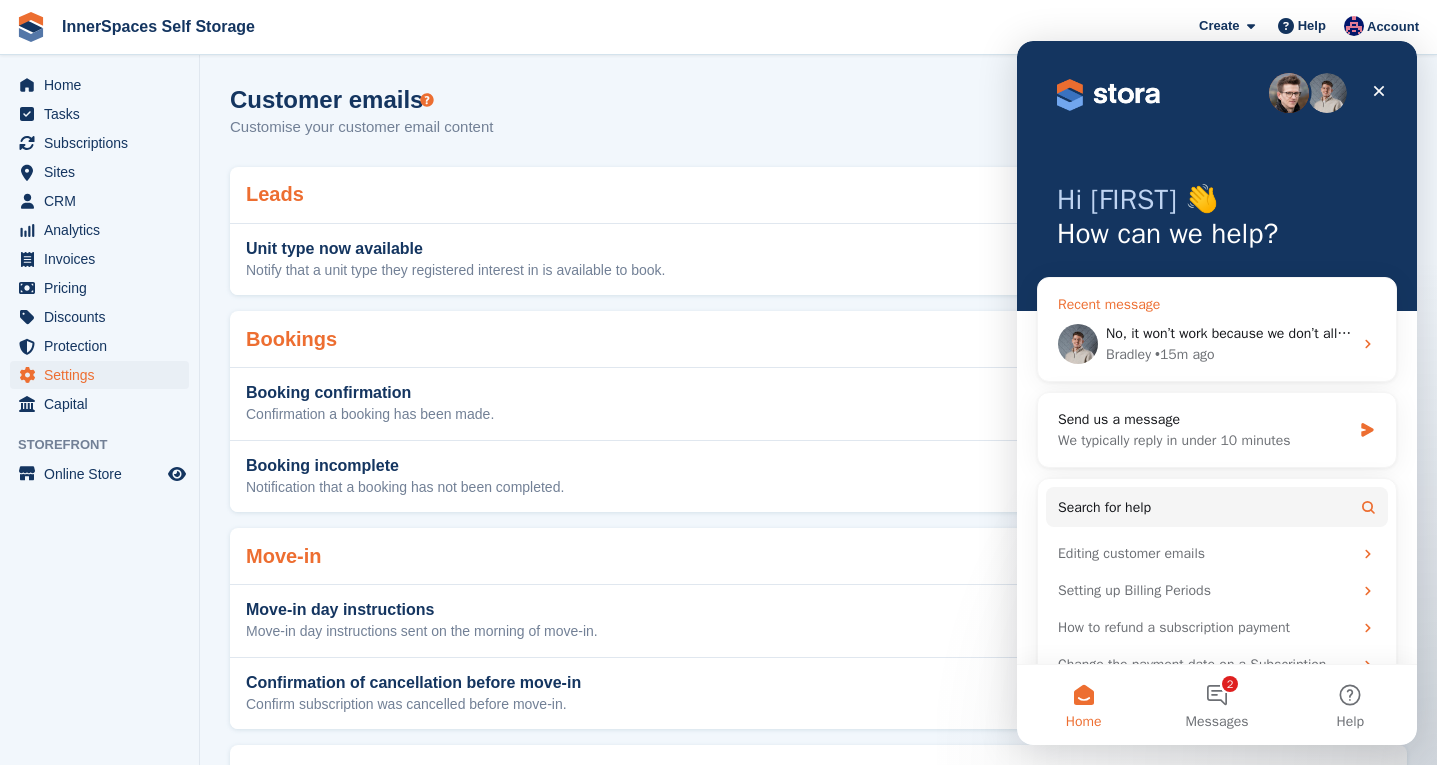 click on "•  15m ago" at bounding box center [1184, 354] 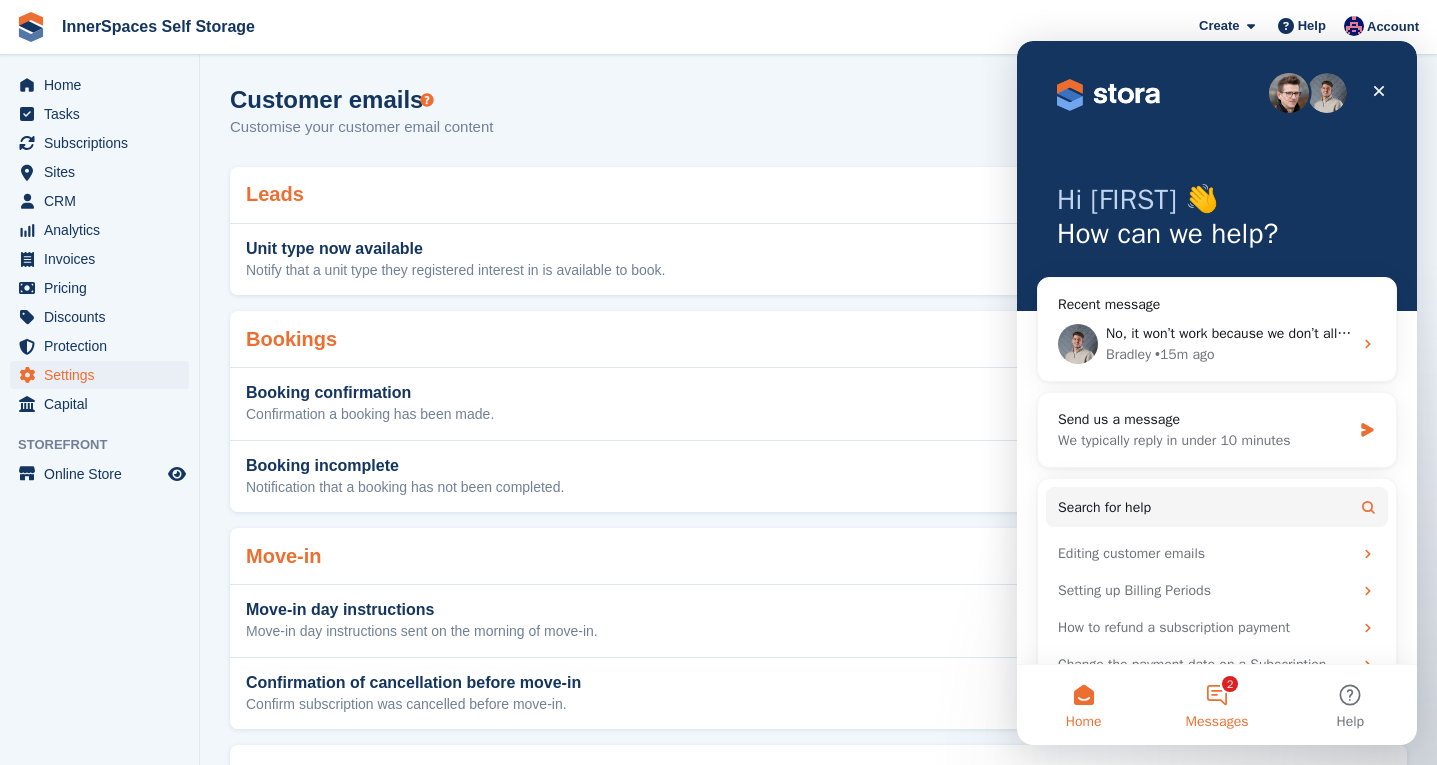 click on "2 Messages" at bounding box center (1216, 705) 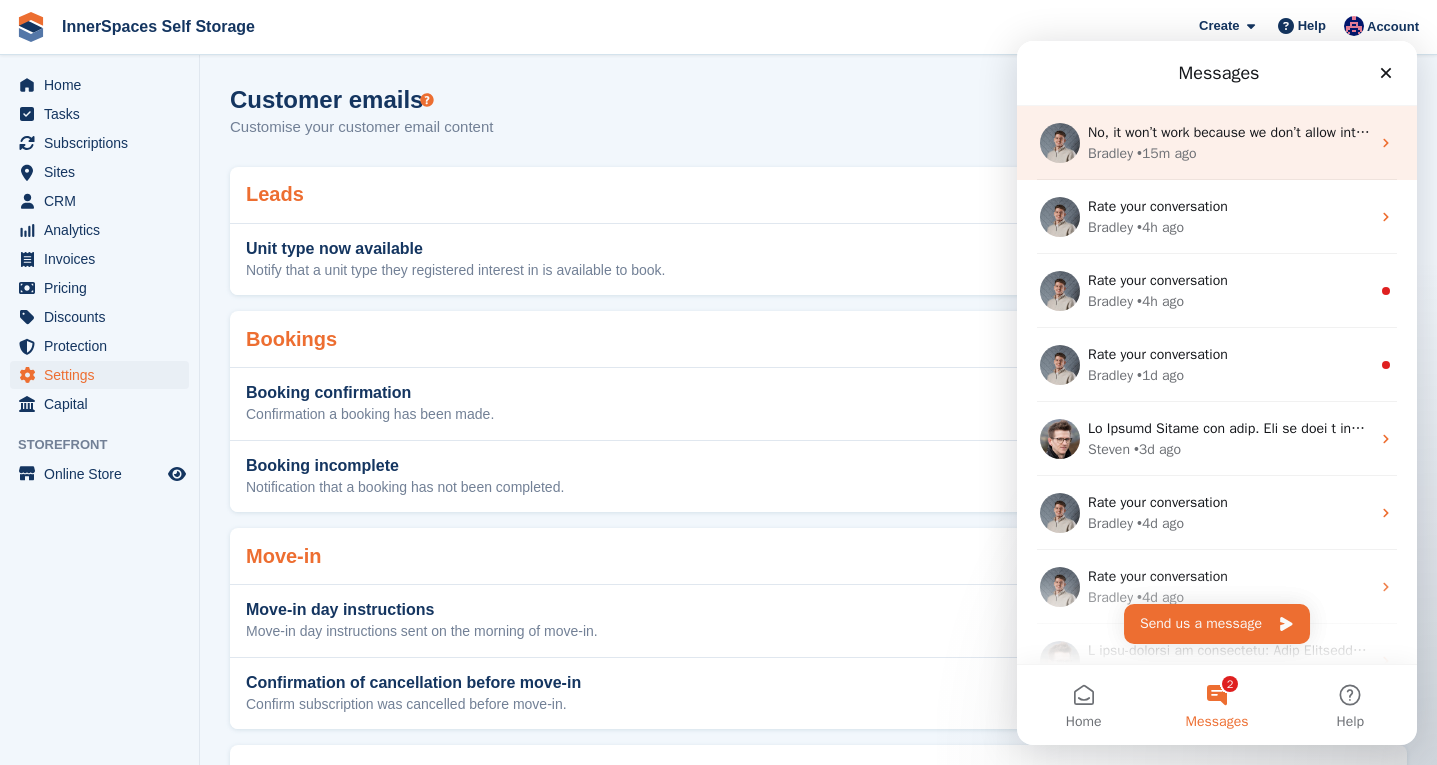 click on "No, it won’t work because we don’t allow integration with Zapier on our Stripe accounts. The only integration currently available is SubSync, which connects with the Xero accounting platform. Bradley •  15m ago" at bounding box center [1217, 143] 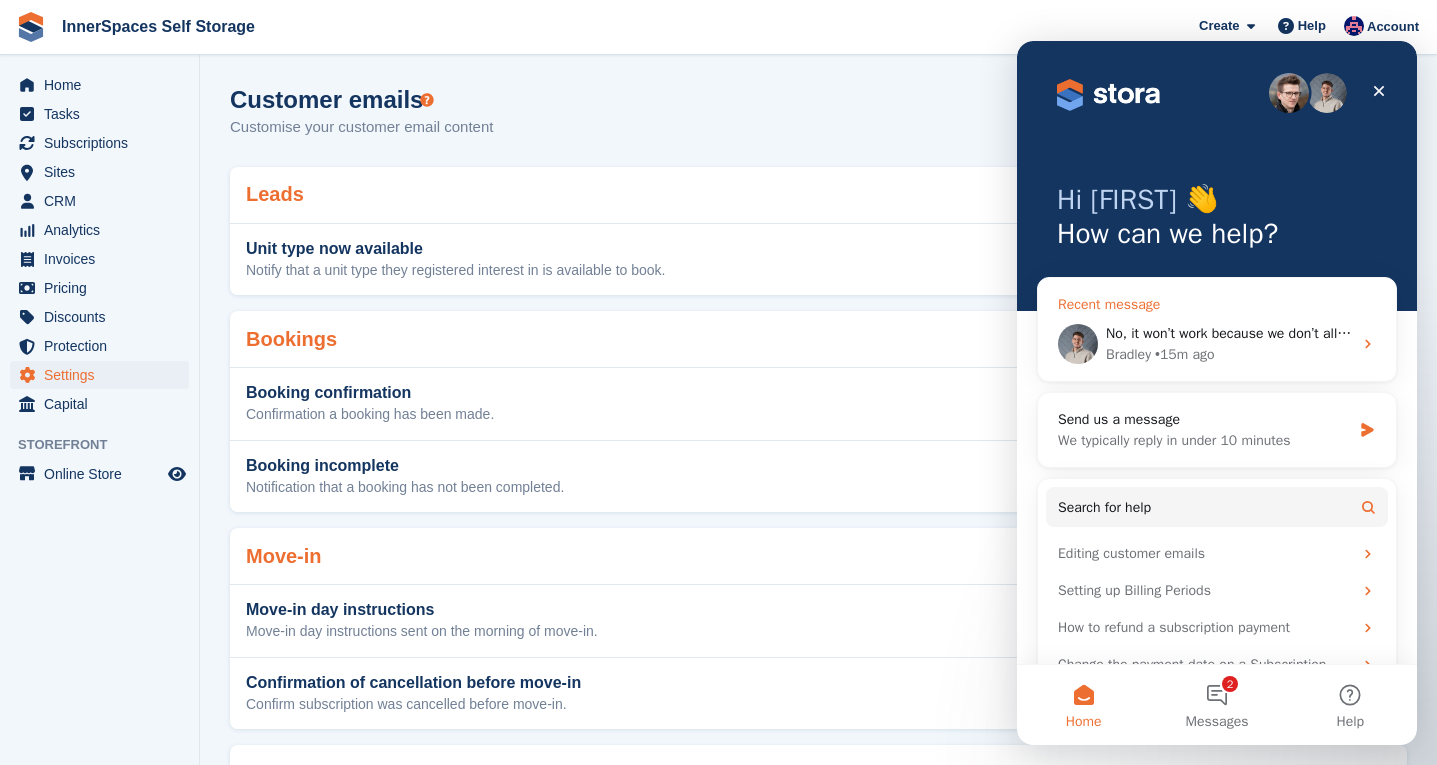 click on "No, it won’t work because we don’t allow integration with Zapier on our Stripe accounts. The only integration currently available is SubSync, which connects with the Xero accounting platform." at bounding box center [1686, 333] 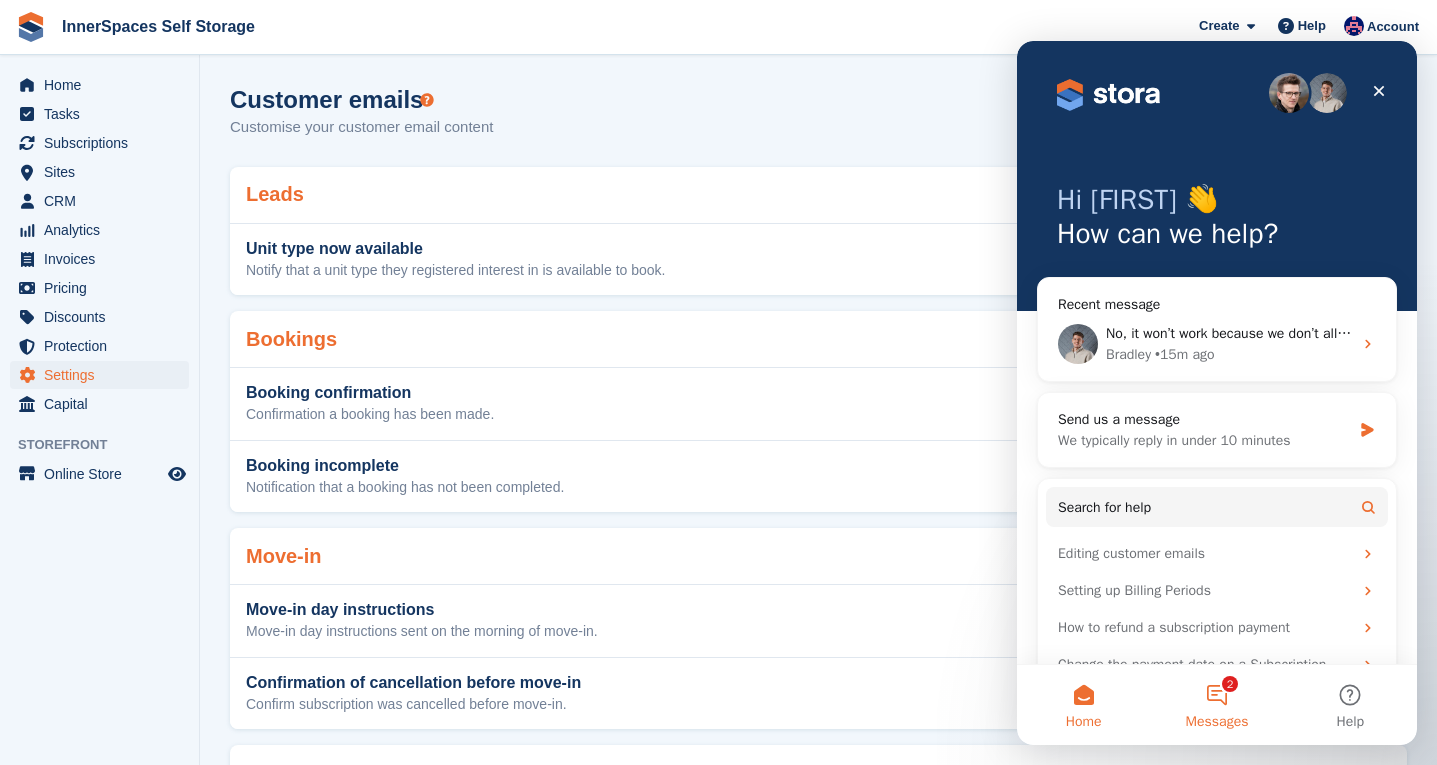 click on "2 Messages" at bounding box center (1216, 705) 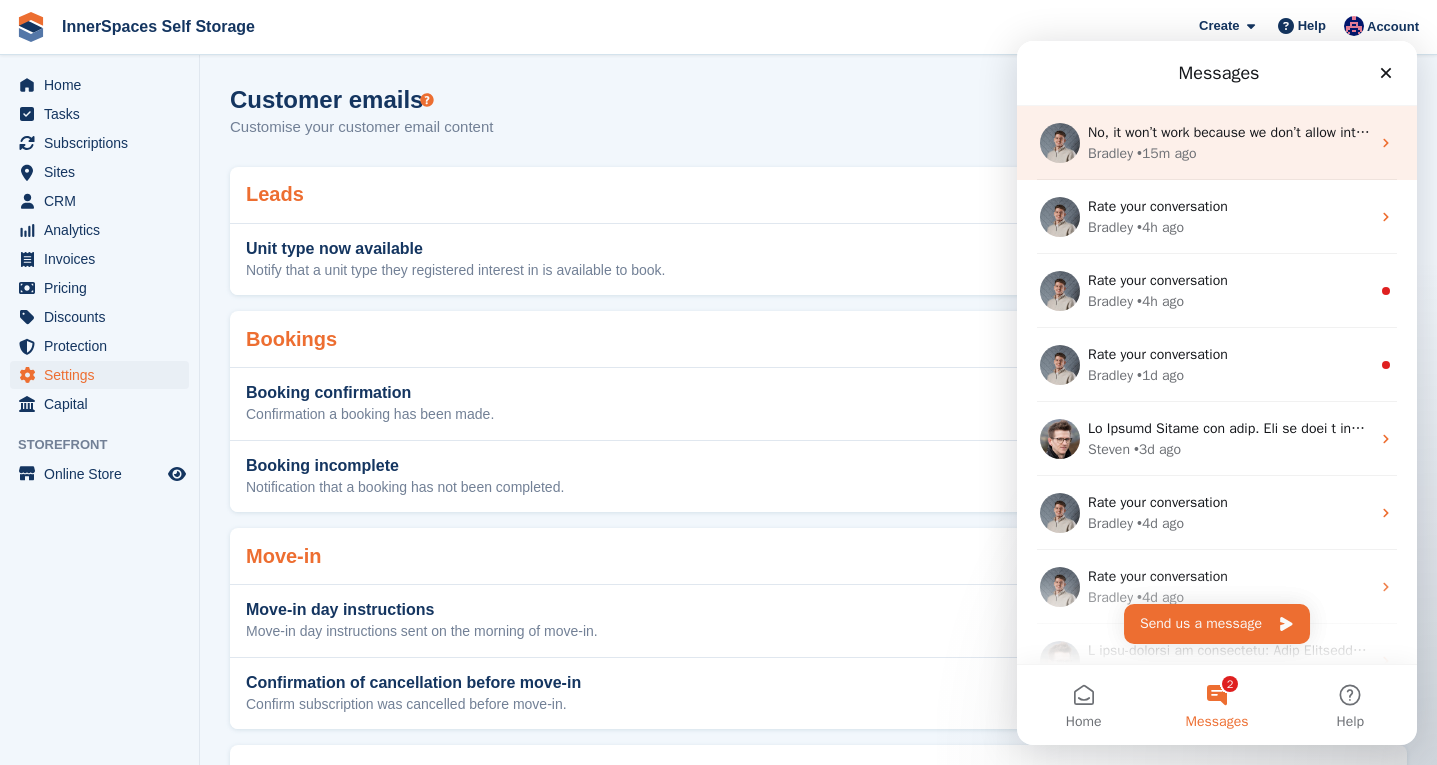 click on "No, it won’t work because we don’t allow integration with Zapier on our Stripe accounts. The only integration currently available is SubSync, which connects with the Xero accounting platform." at bounding box center [1229, 132] 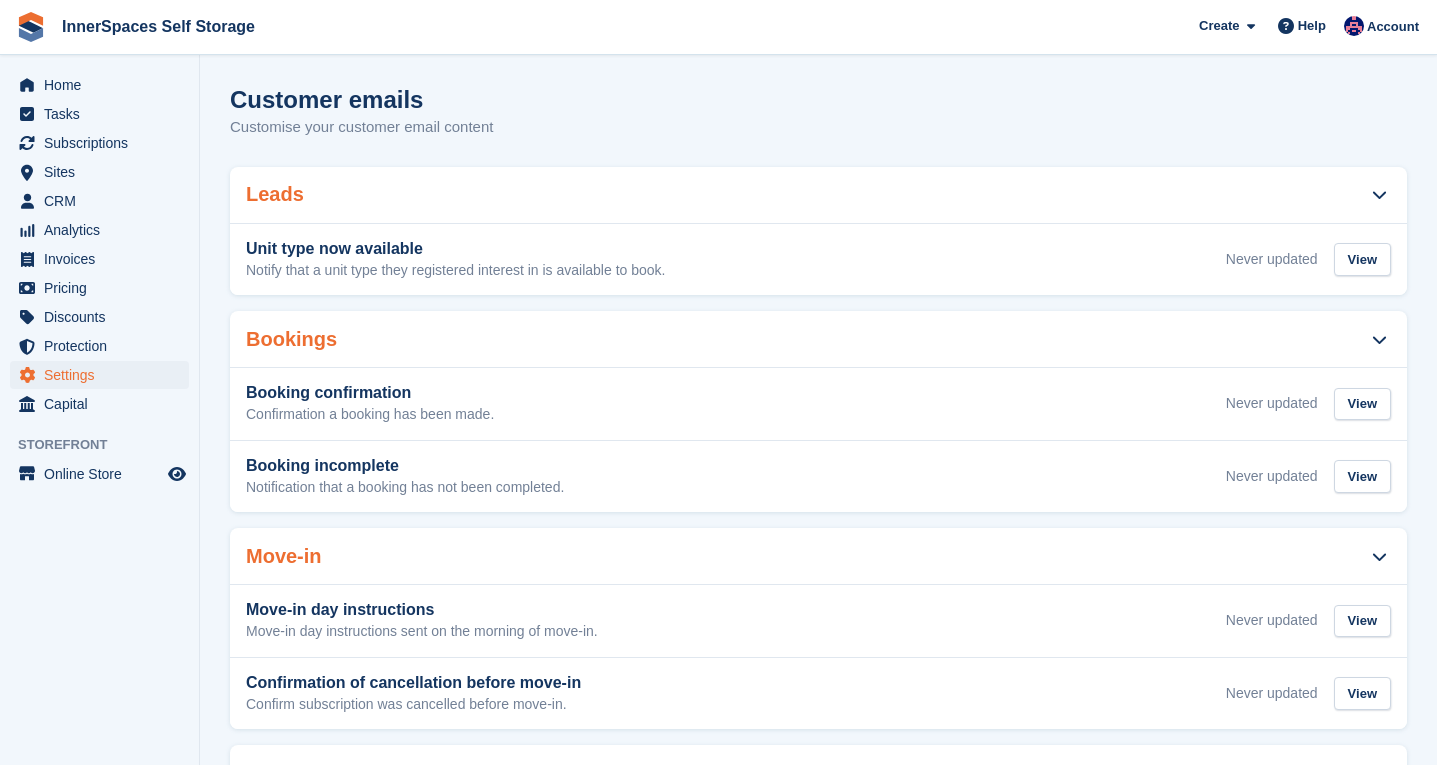 scroll, scrollTop: 0, scrollLeft: 0, axis: both 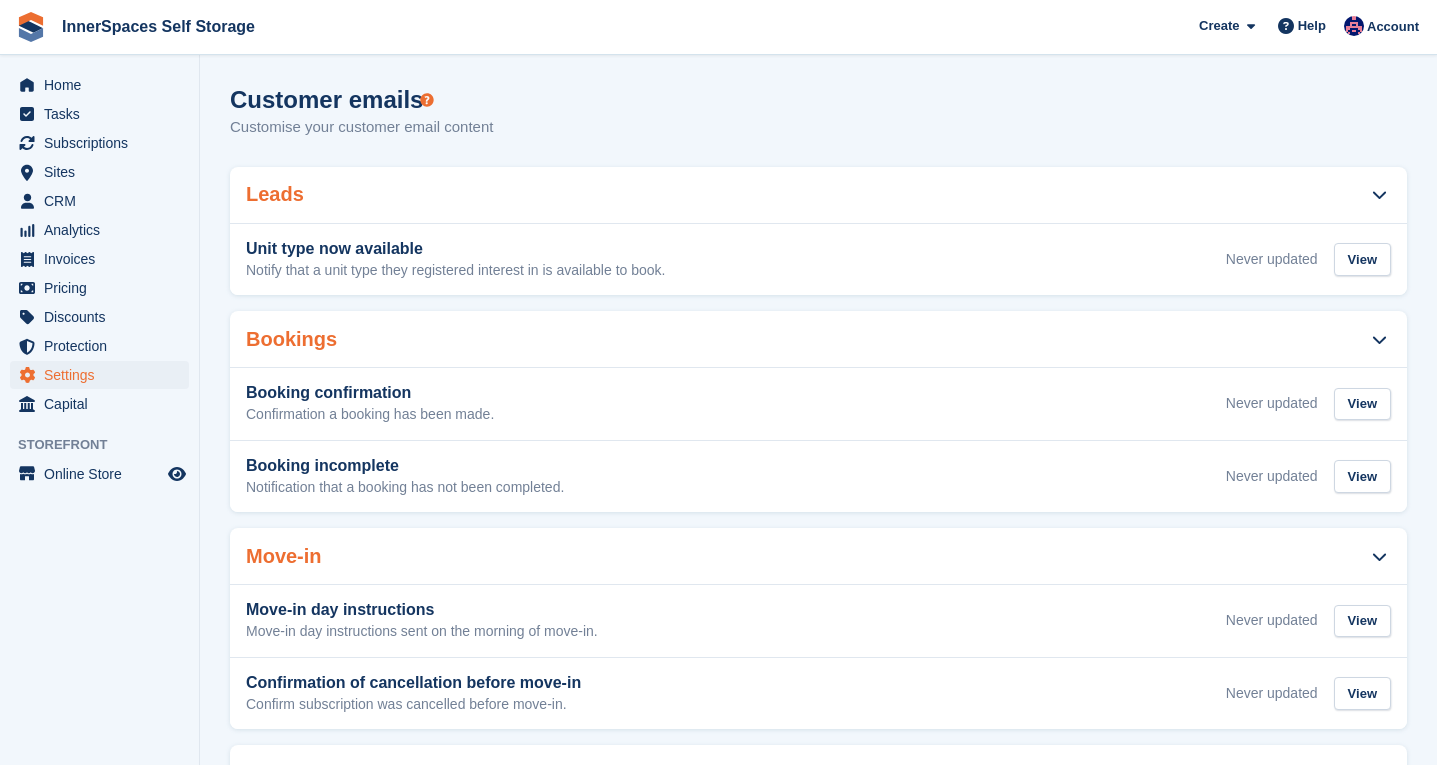 click on "Customer emails
Customise your customer email content" at bounding box center (818, 124) 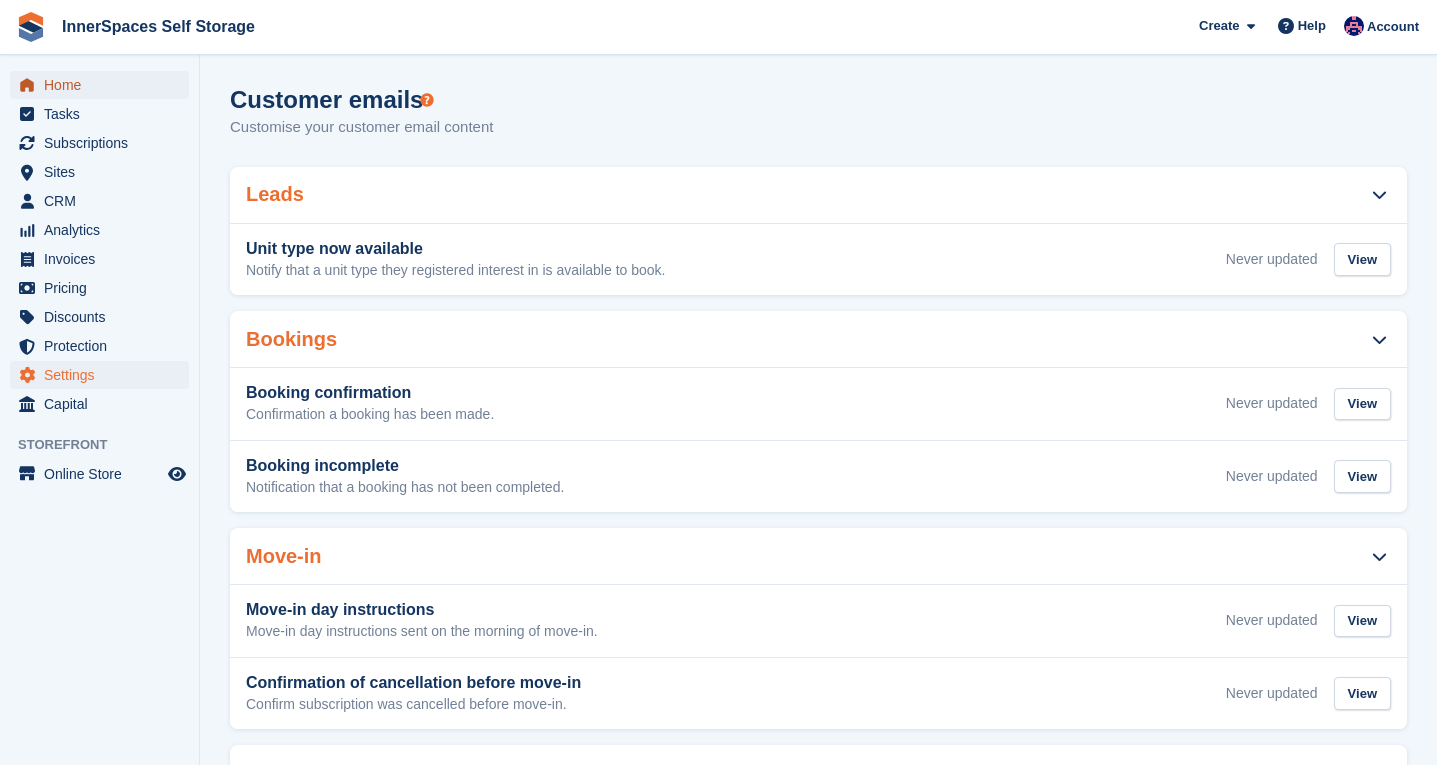 click on "Home" at bounding box center (104, 85) 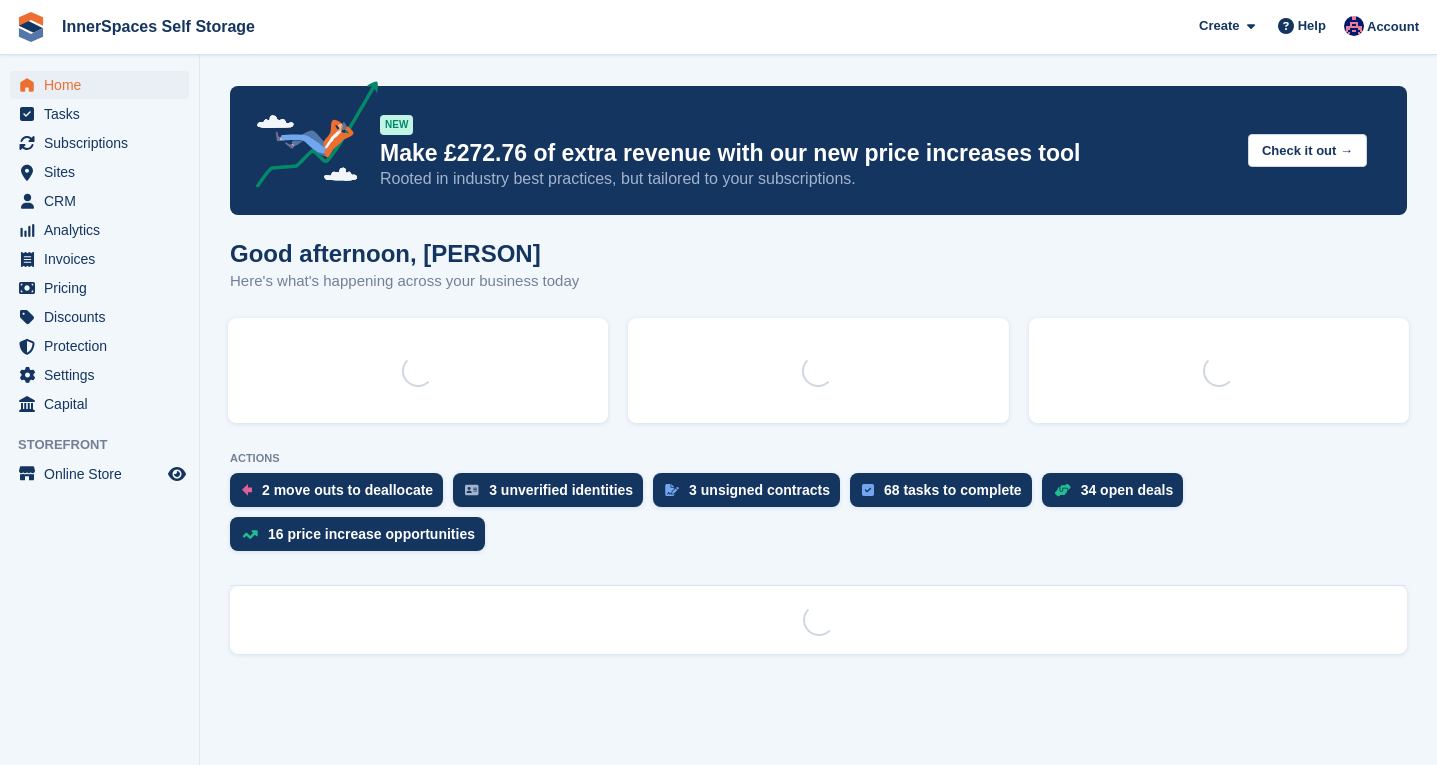 scroll, scrollTop: 0, scrollLeft: 0, axis: both 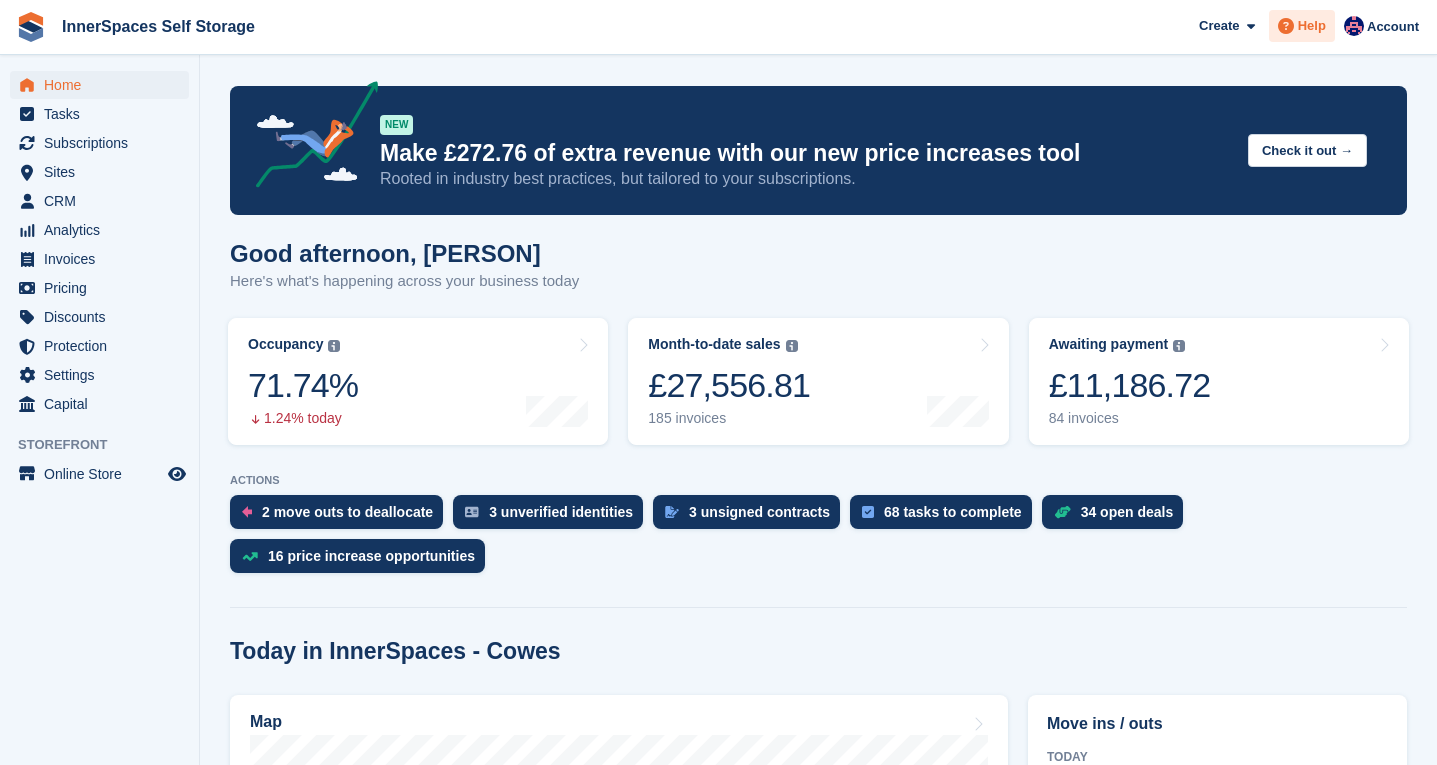 click on "Help" at bounding box center [1302, 26] 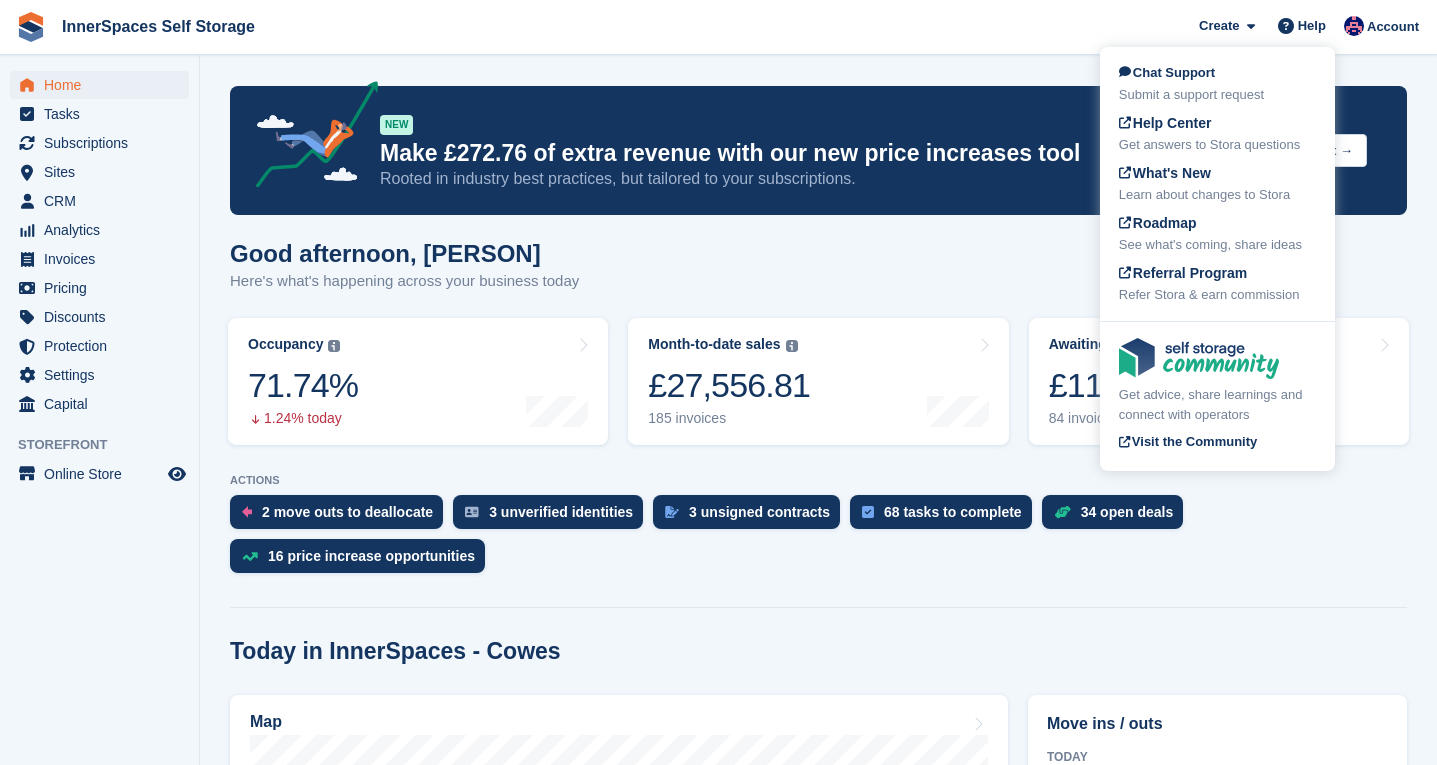 click on "Chat Support
Submit a support request
Help Center
Get answers to Stora questions
What's New
Learn about changes to Stora
Roadmap
See what's coming, share ideas
Referral Program
Refer Stora & earn commission" at bounding box center (1217, 184) 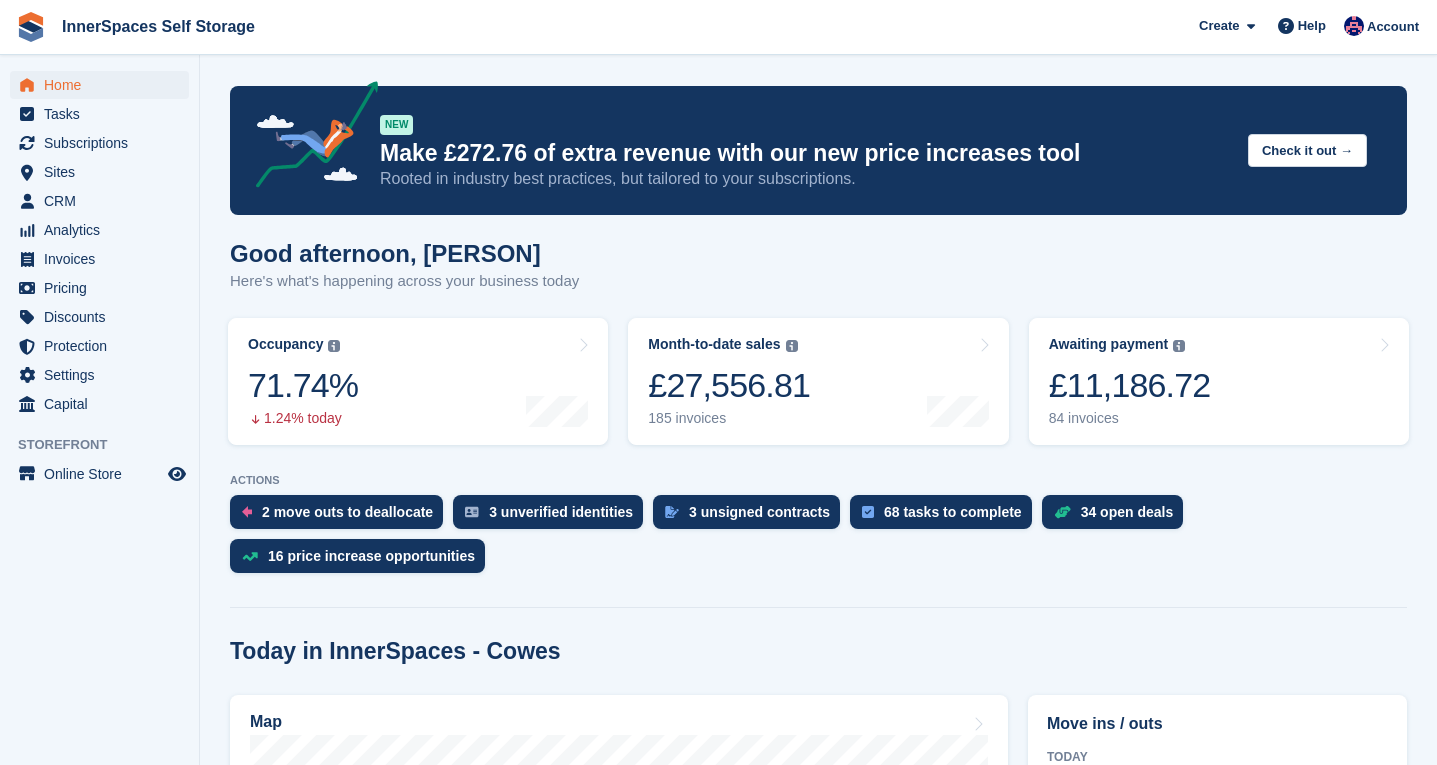 click on "Create
Subscription
Invoice
Contact
Deal
Discount
Page
Help
Chat Support
Submit a support request
Help Center
Get answers to Stora questions
What's New
Learn about changes to Stora
Roadmap" at bounding box center [1309, 27] 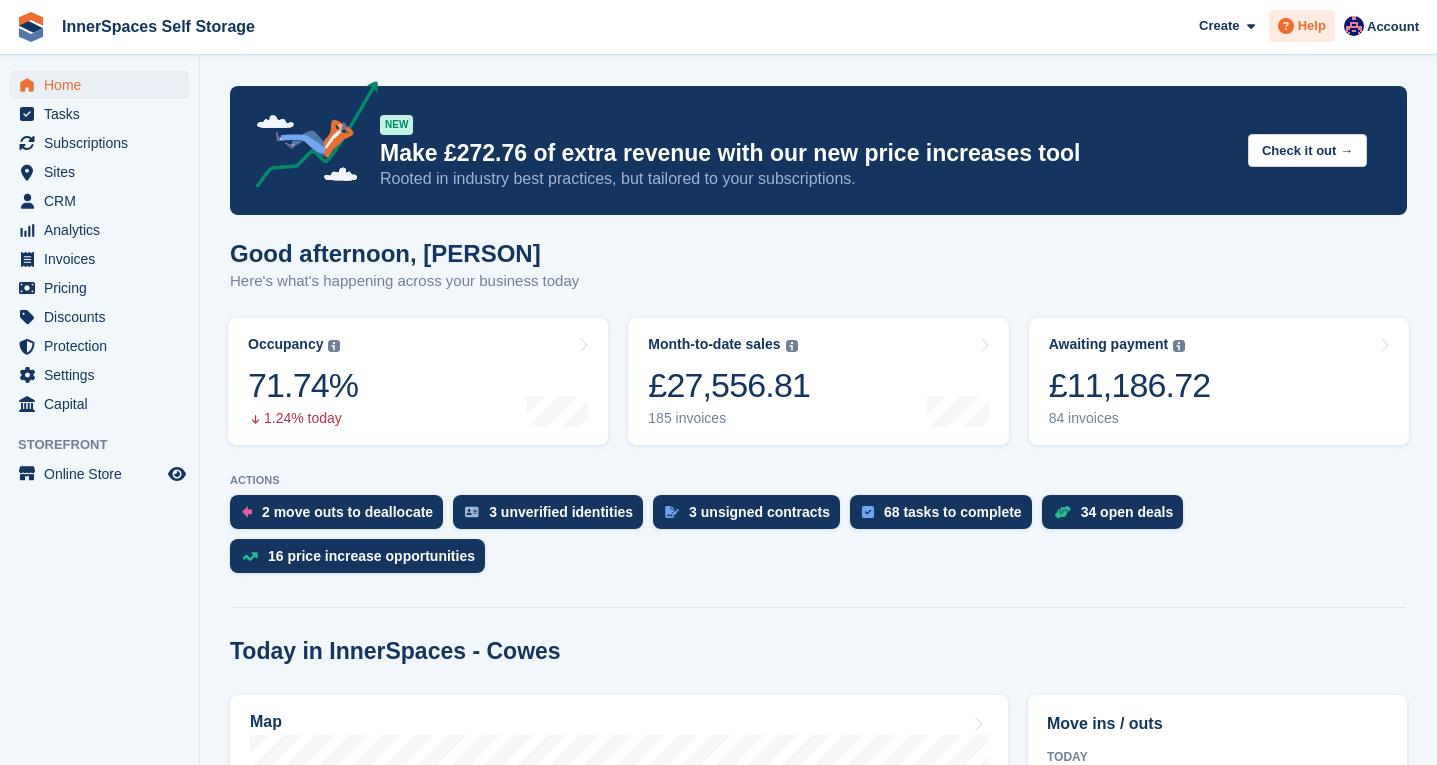 click on "Help" at bounding box center [1302, 26] 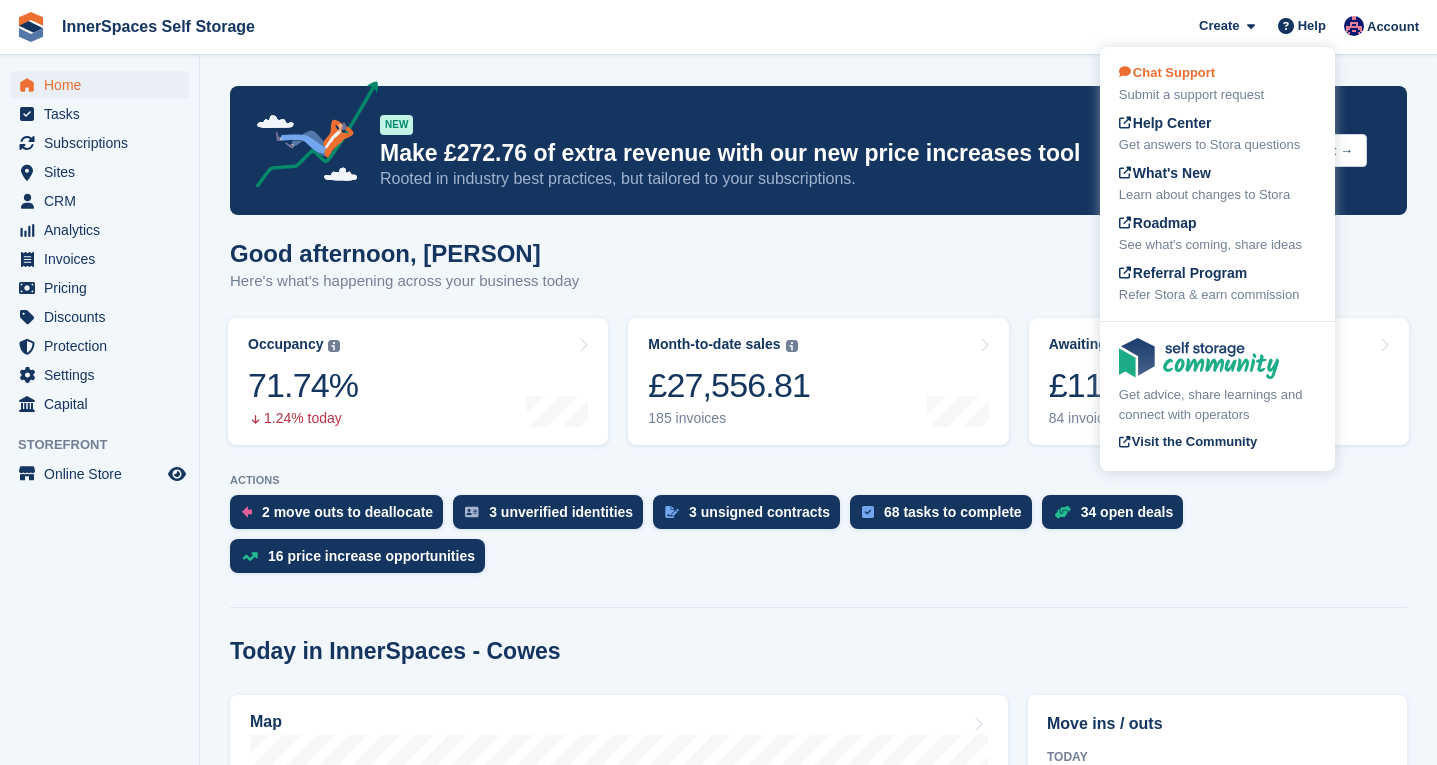 click on "Chat Support
Submit a support request" at bounding box center [1217, 84] 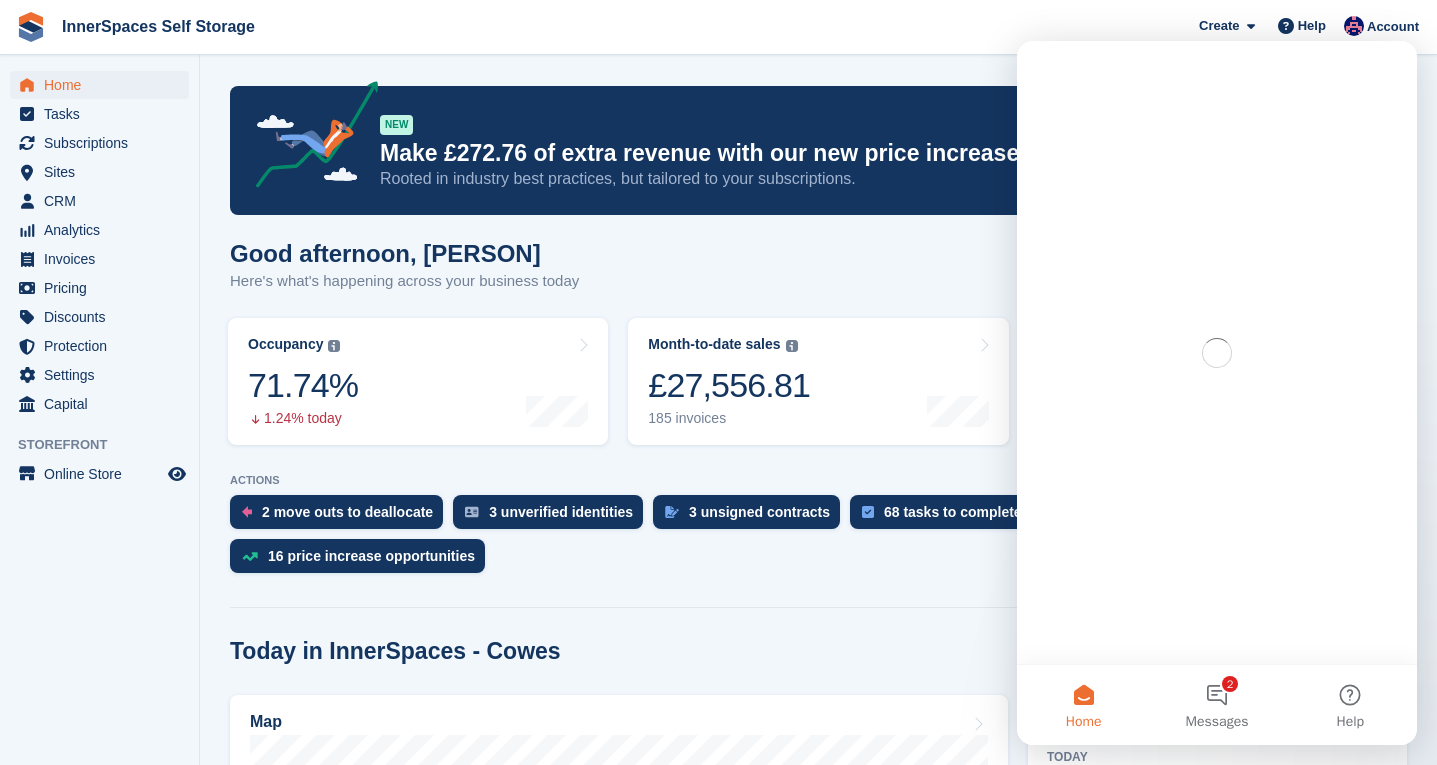 scroll, scrollTop: 0, scrollLeft: 0, axis: both 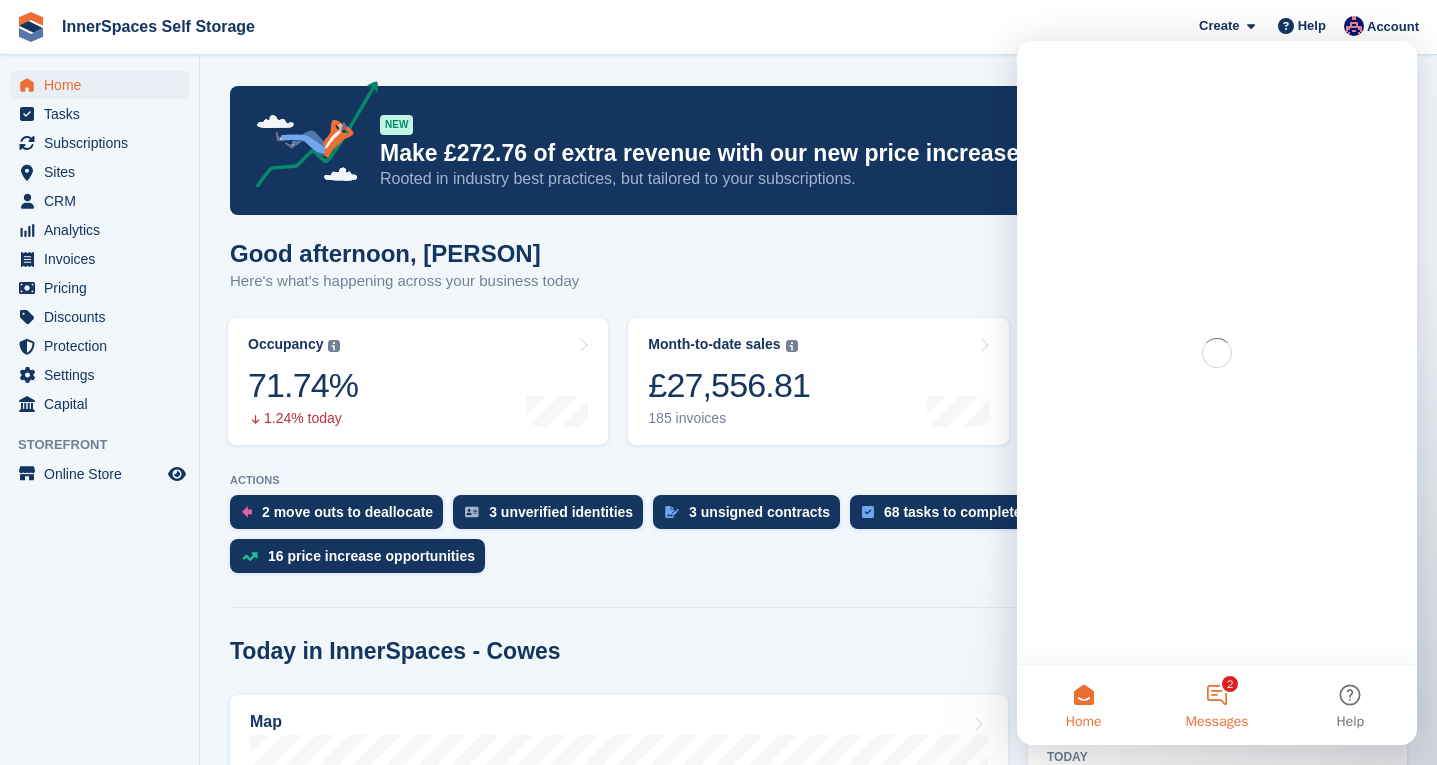 click on "2 Messages" at bounding box center [1216, 705] 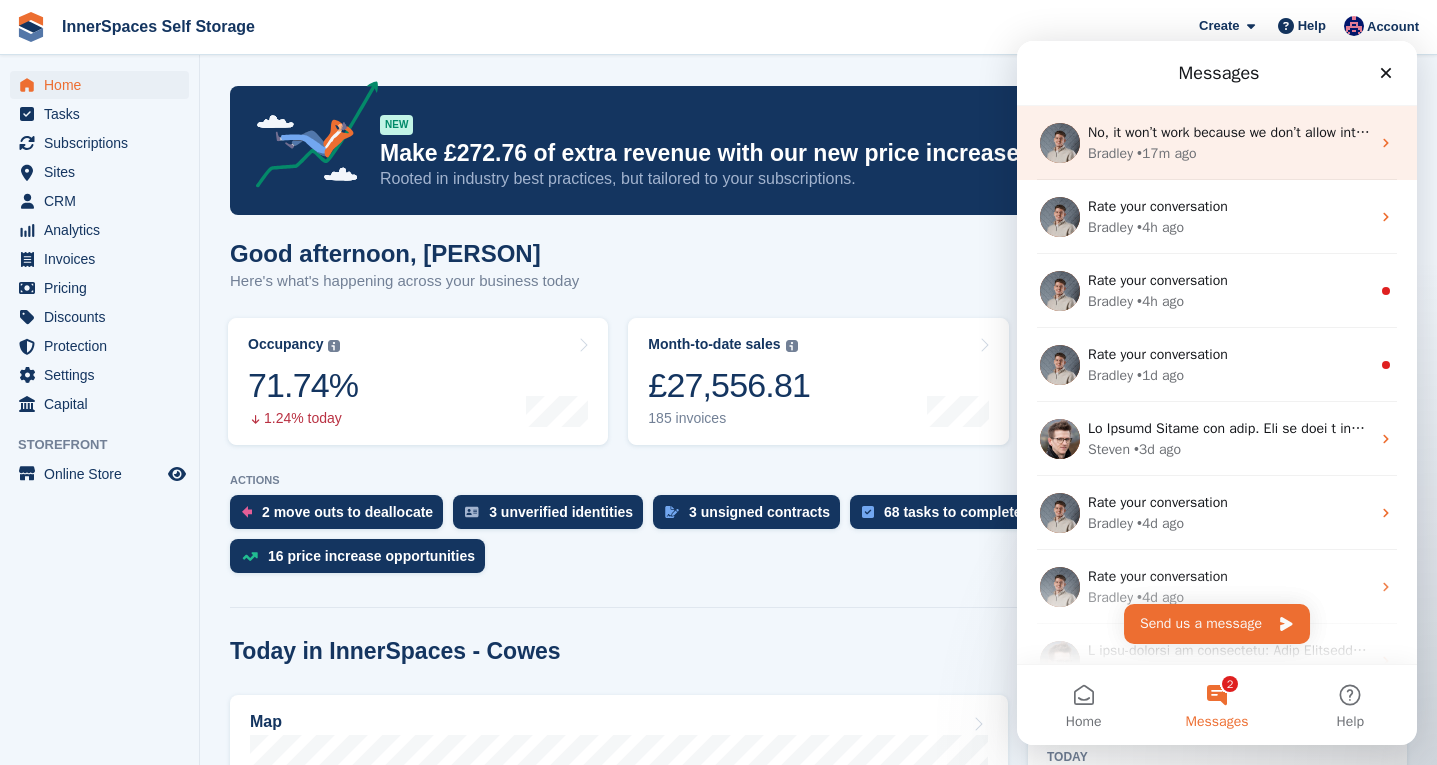 click on "•  17m ago" at bounding box center (1166, 153) 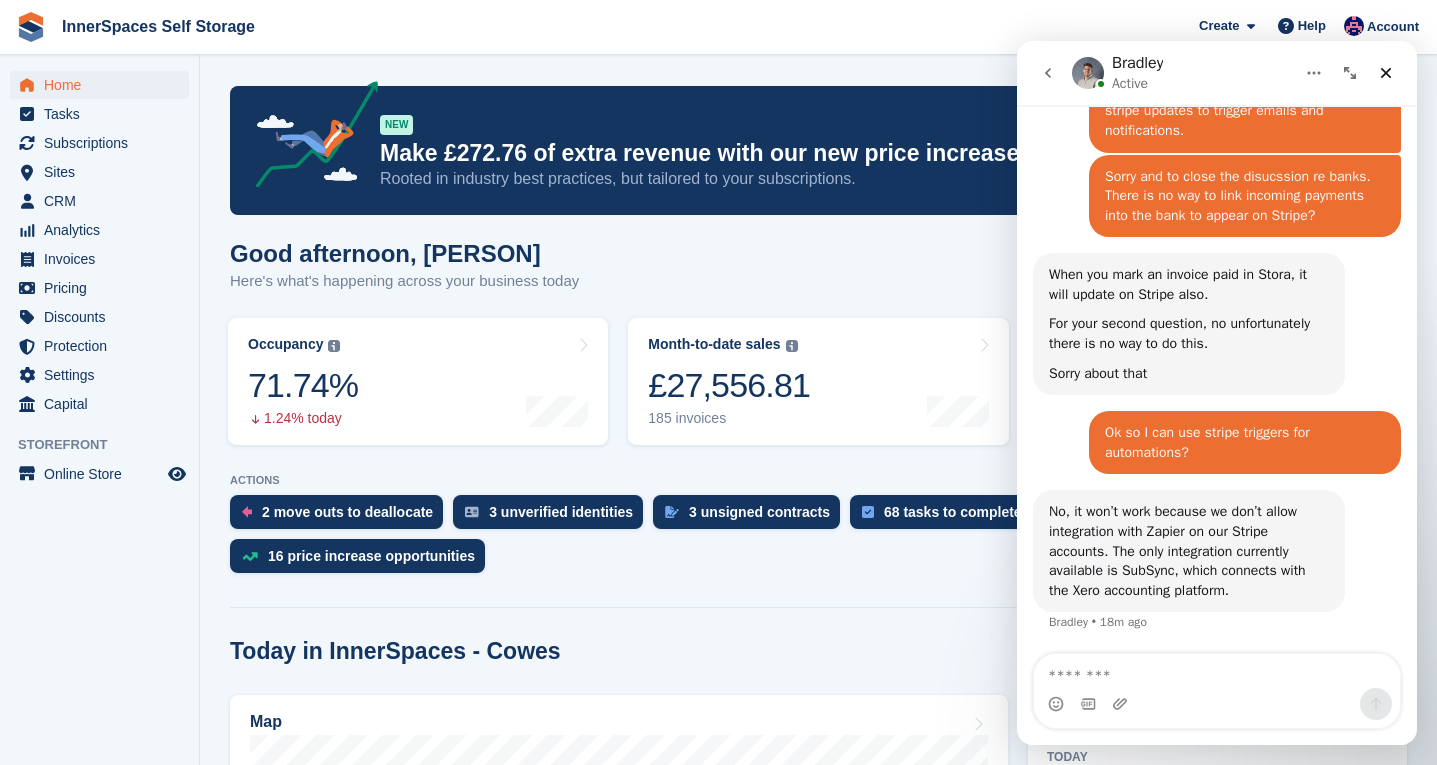 scroll, scrollTop: 6015, scrollLeft: 0, axis: vertical 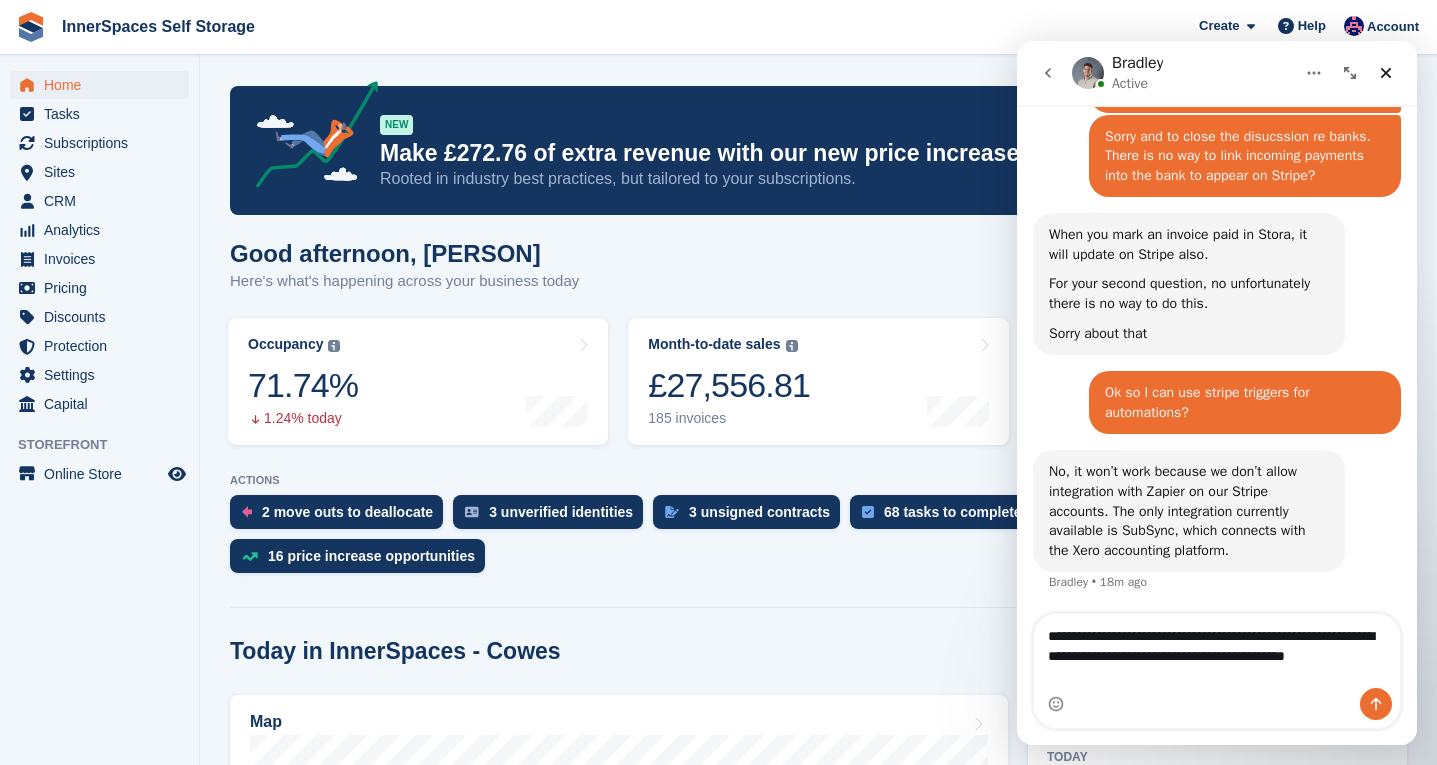 click on "**********" at bounding box center [1217, 651] 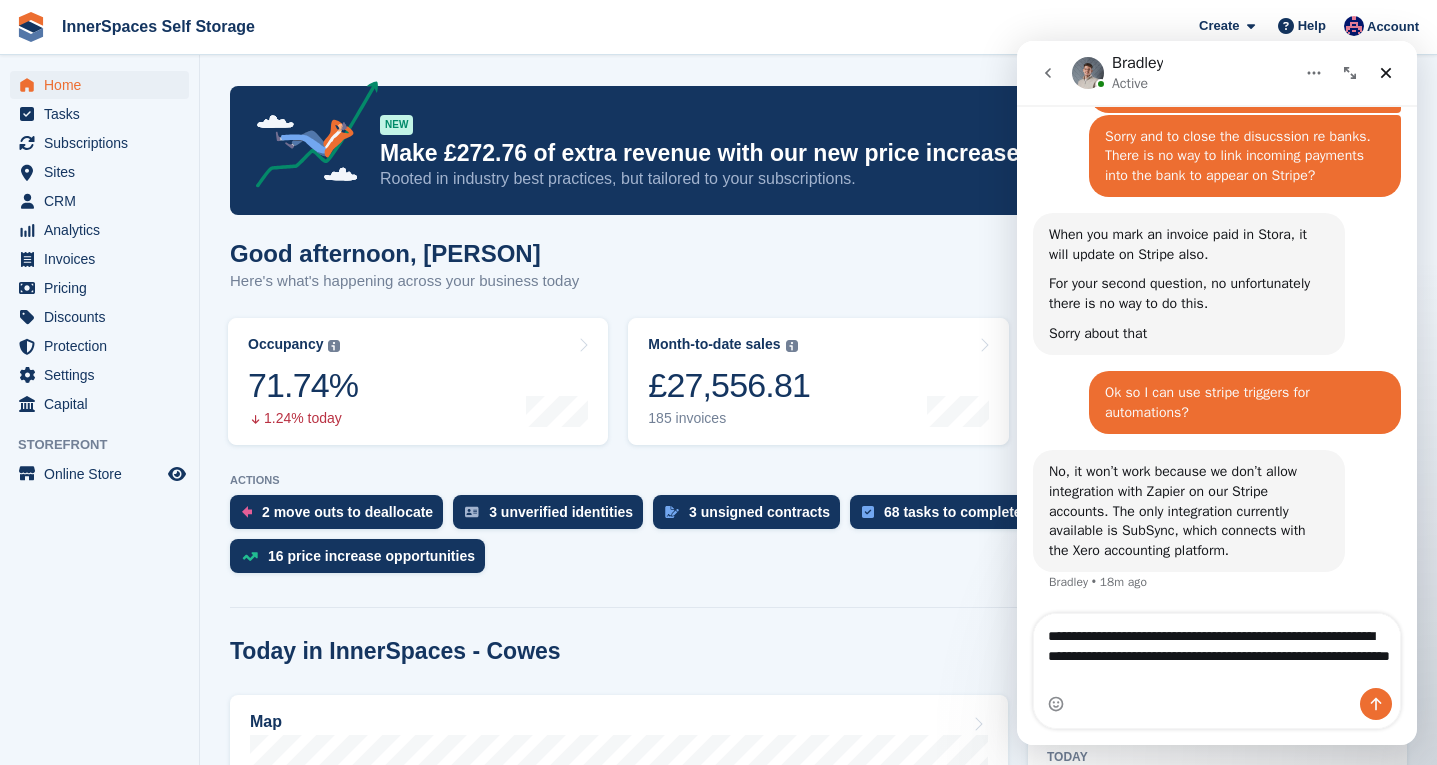 type on "**********" 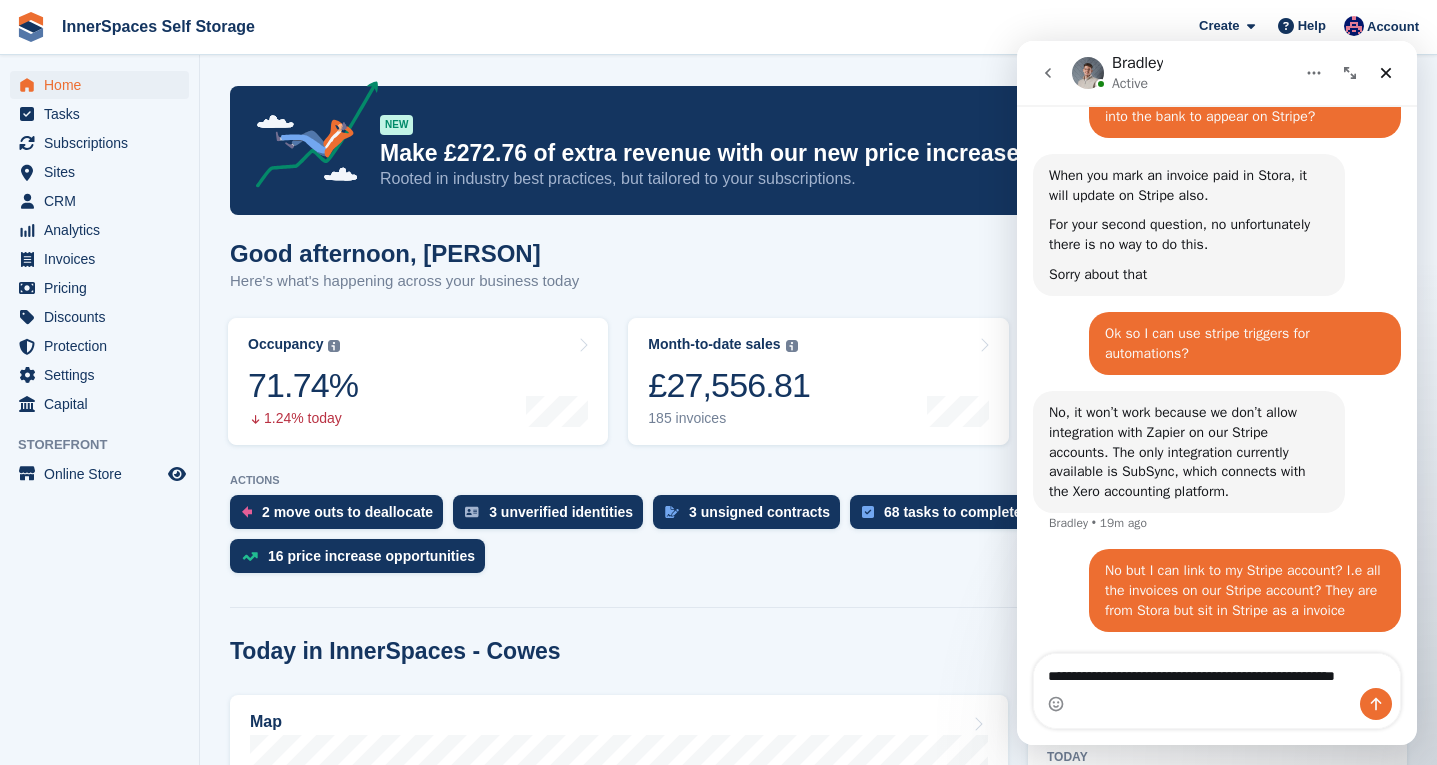 scroll, scrollTop: 6153, scrollLeft: 0, axis: vertical 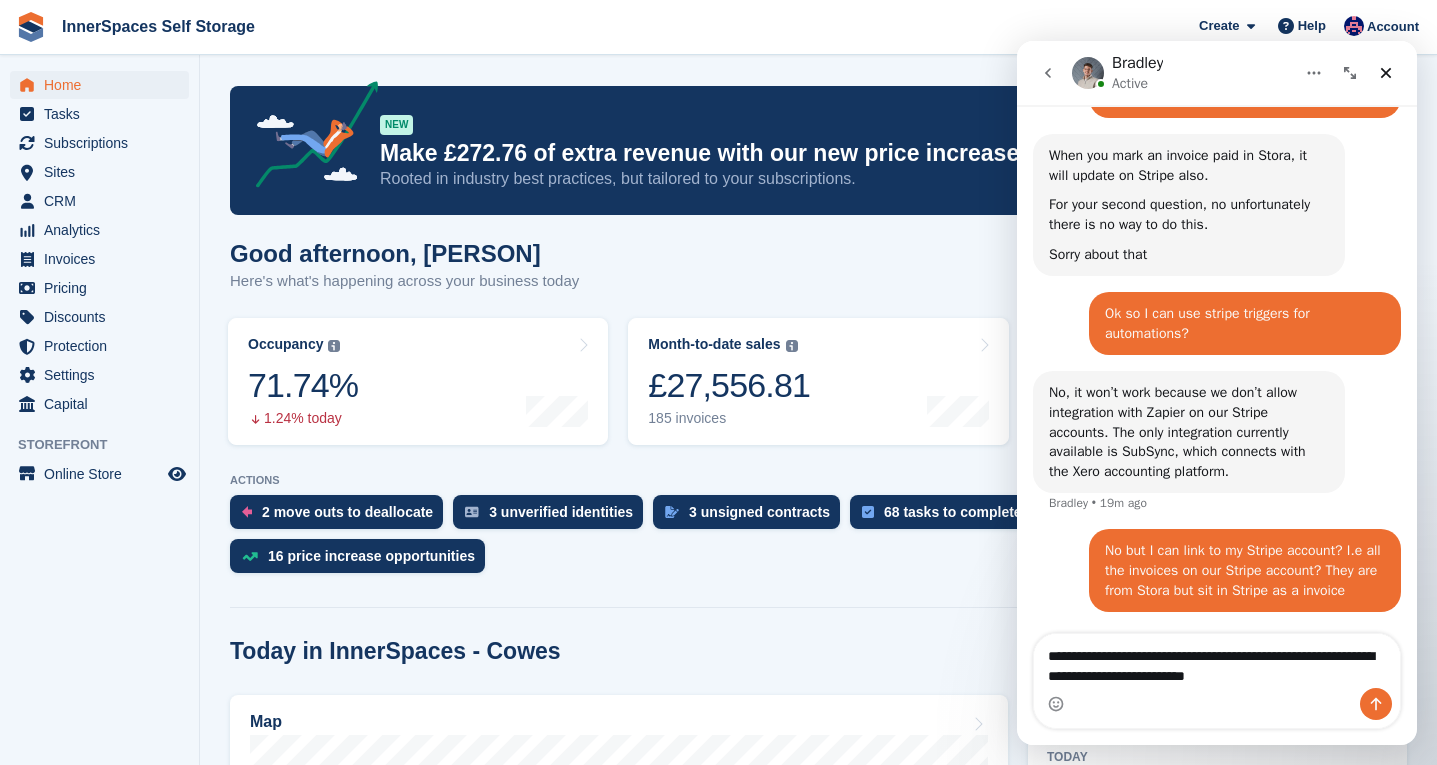 click on "**********" at bounding box center [1217, 661] 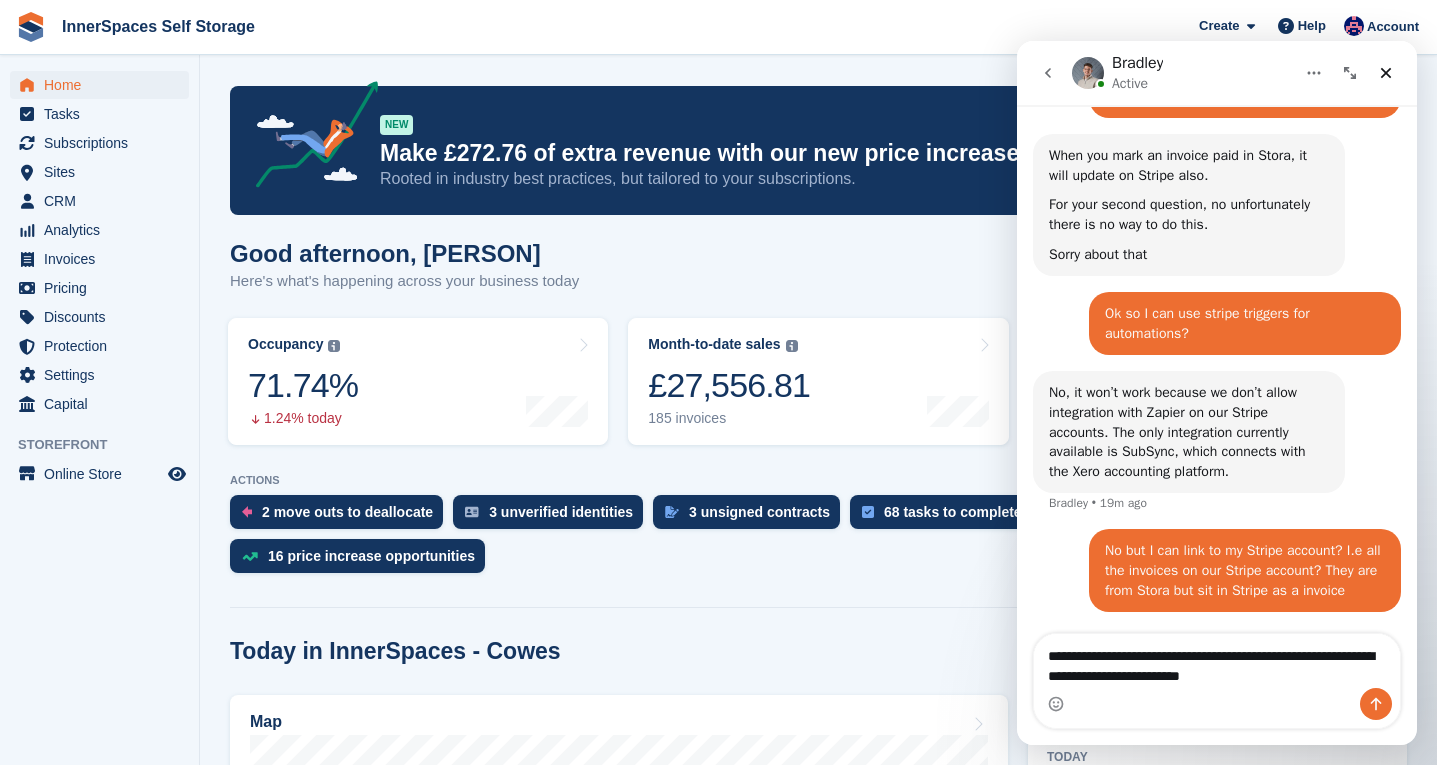 type on "**********" 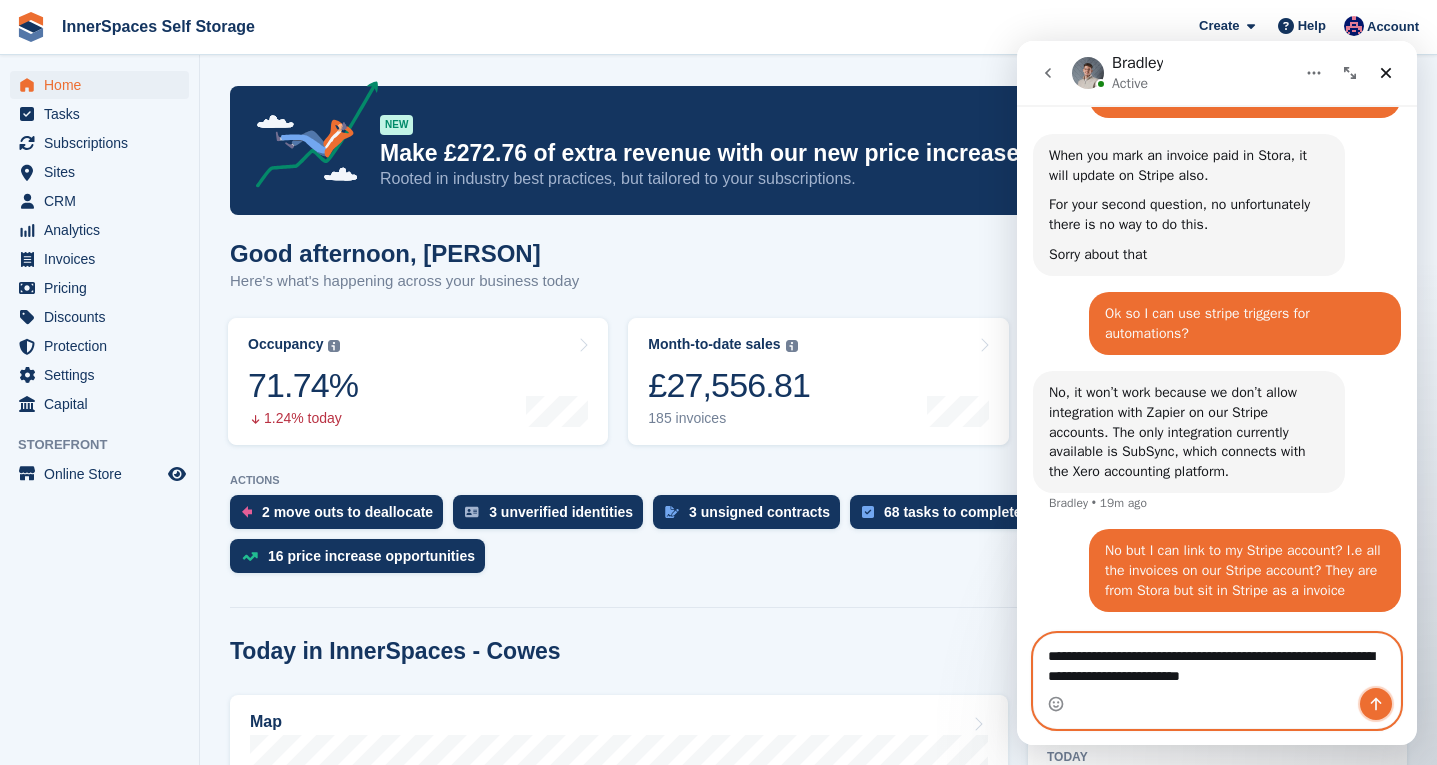click 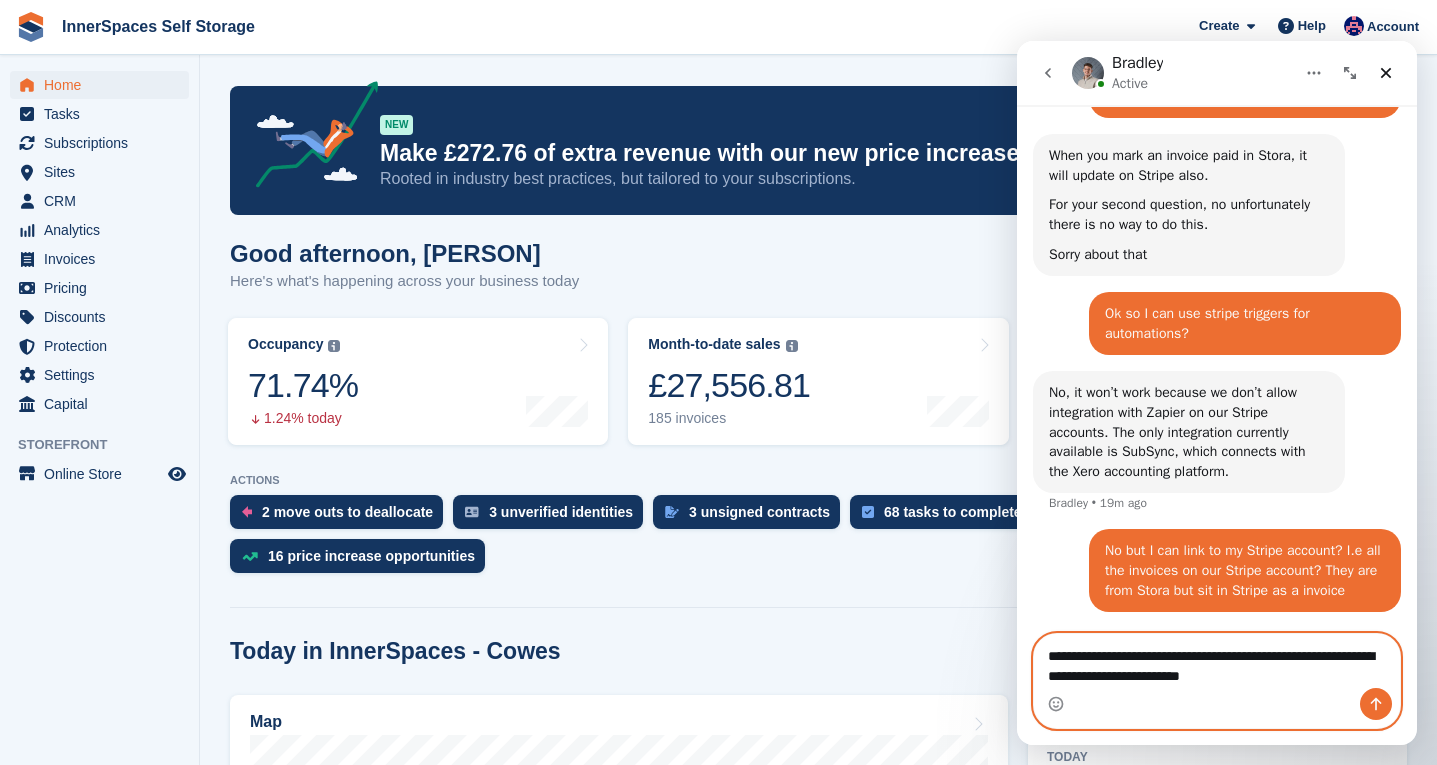 type 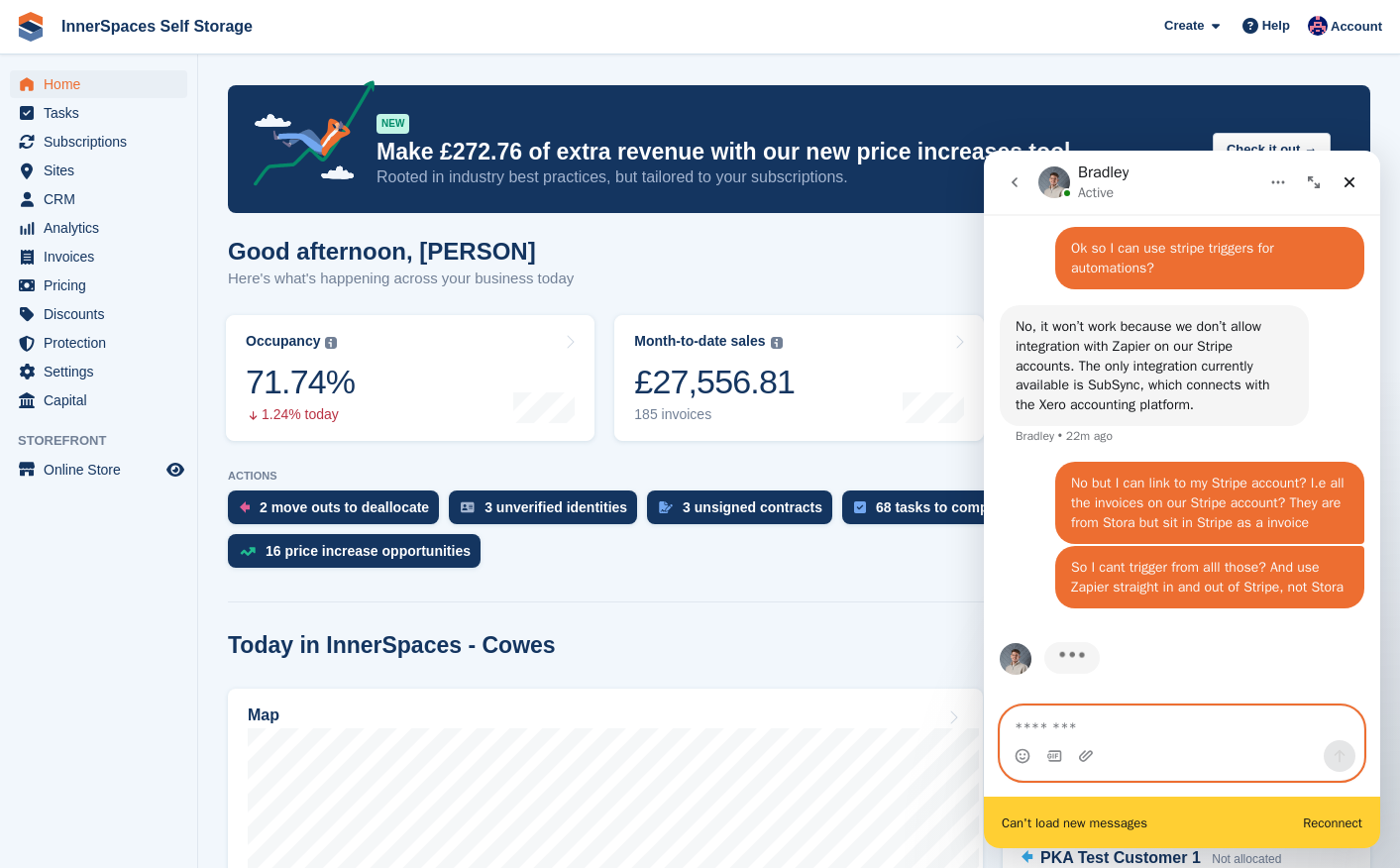 scroll, scrollTop: 6289, scrollLeft: 0, axis: vertical 